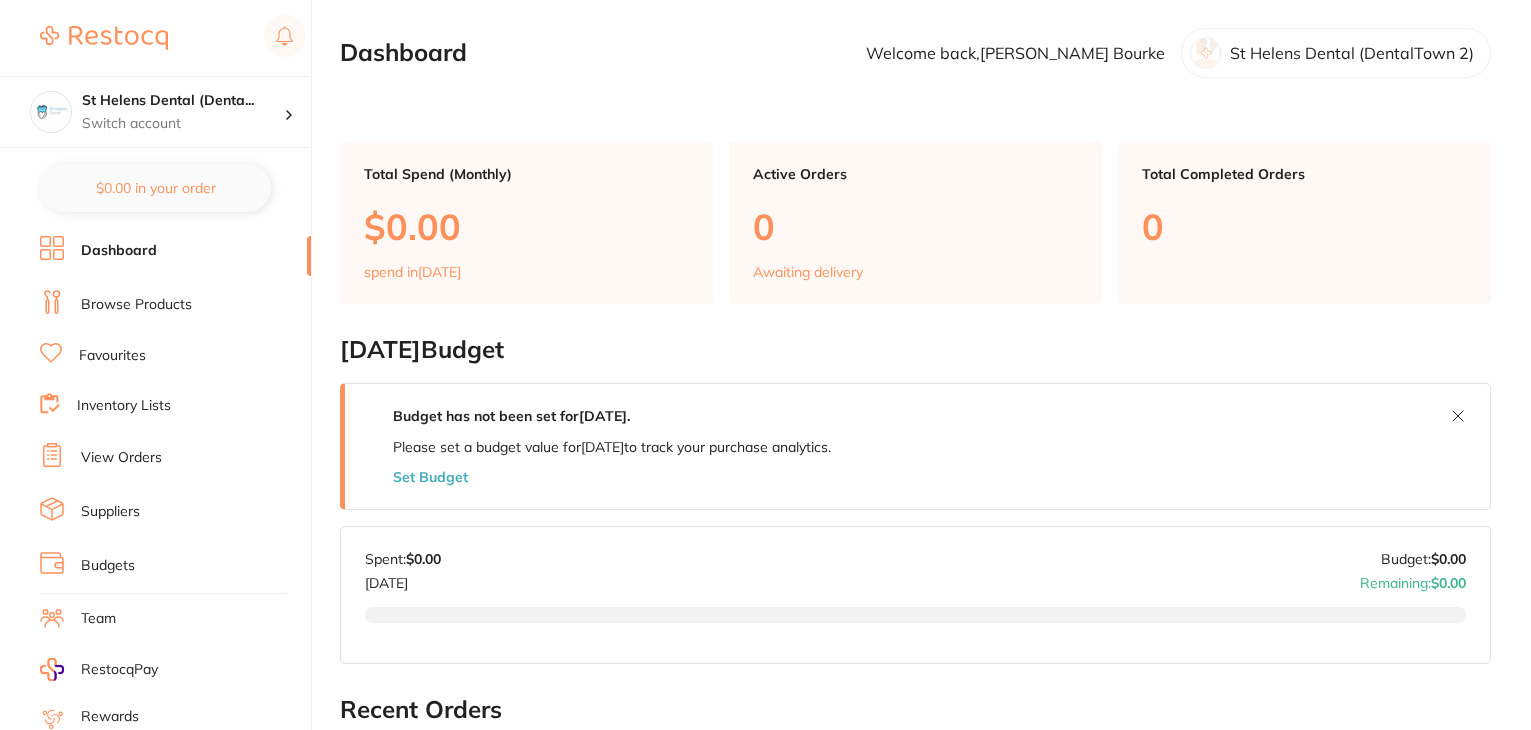 scroll, scrollTop: 0, scrollLeft: 0, axis: both 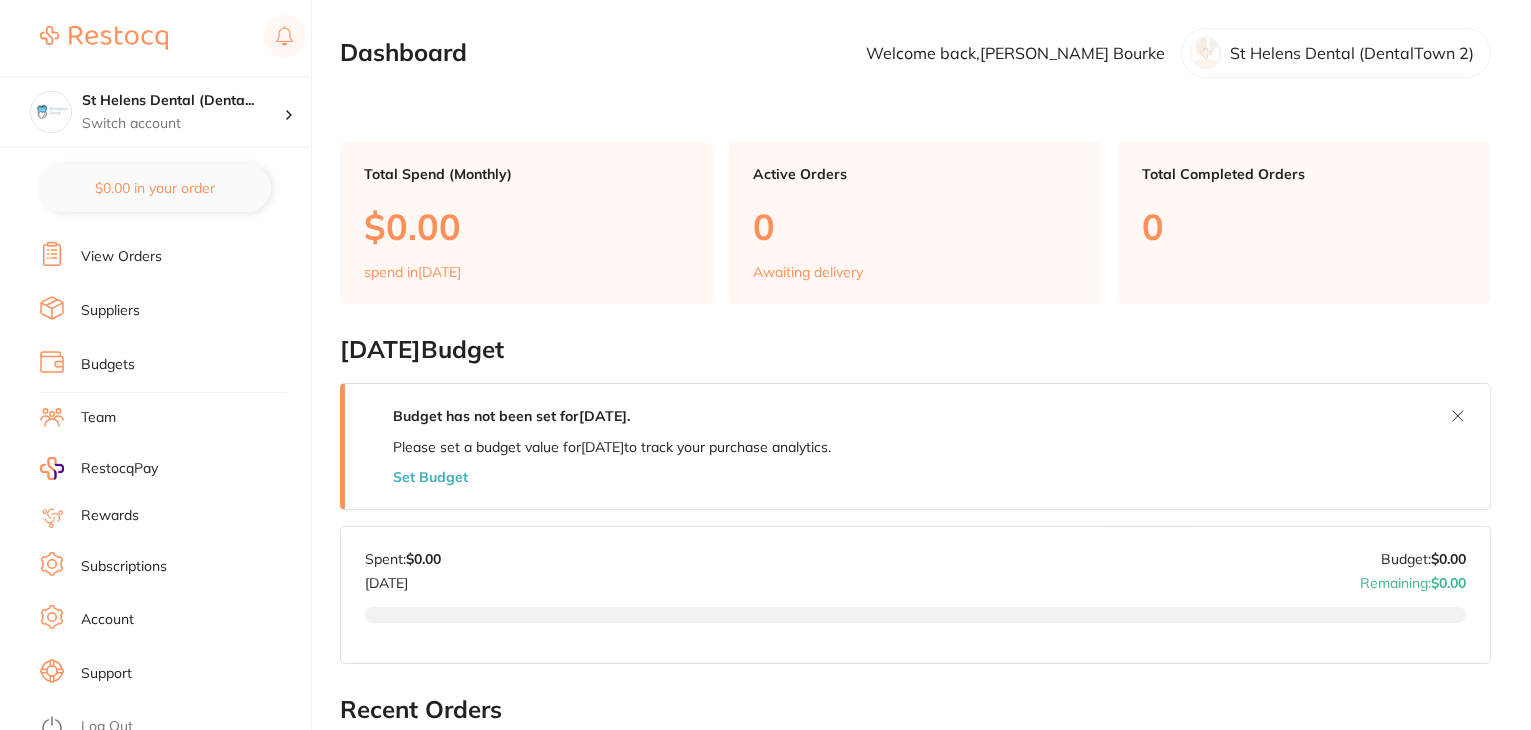 click on "Subscriptions" at bounding box center (124, 567) 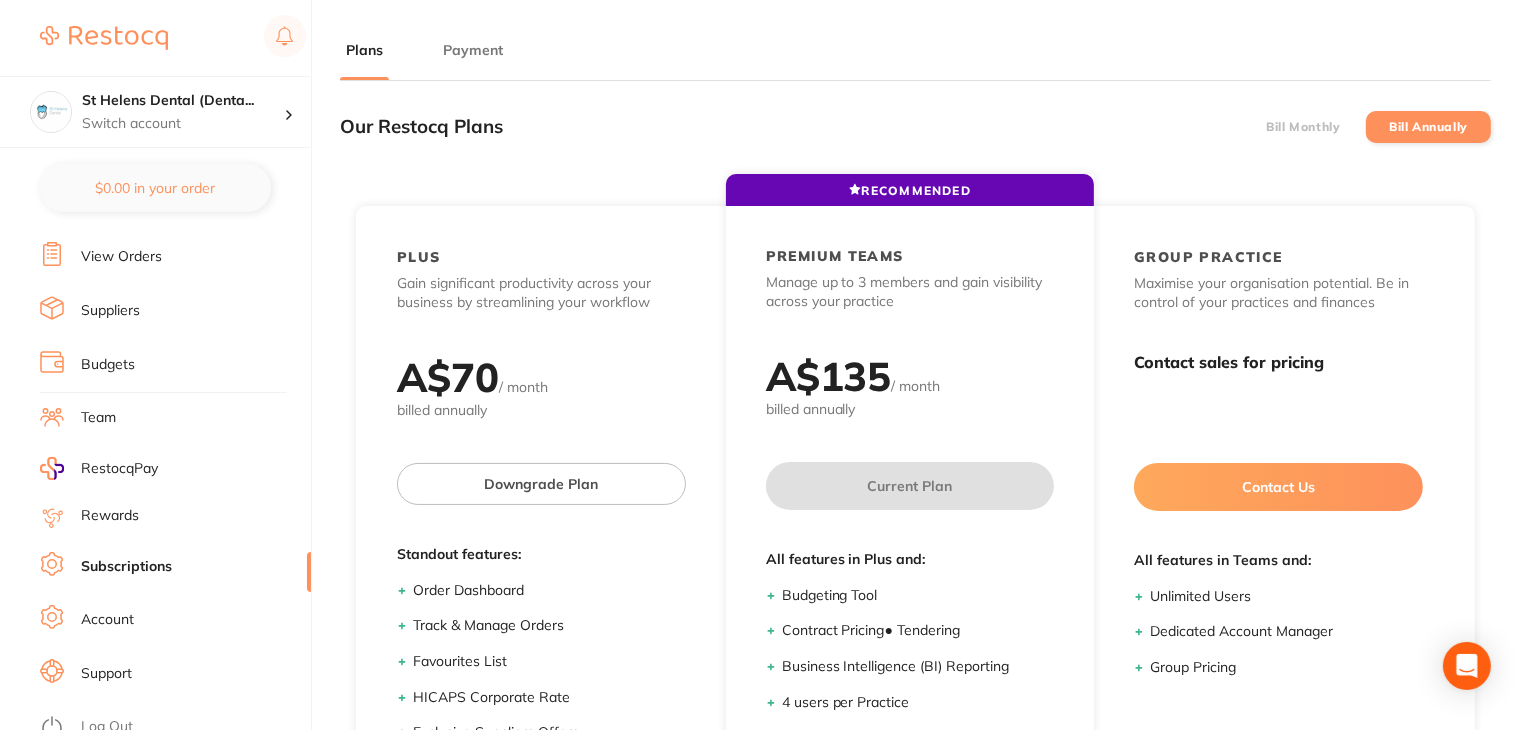 click on "Payment" at bounding box center [473, 50] 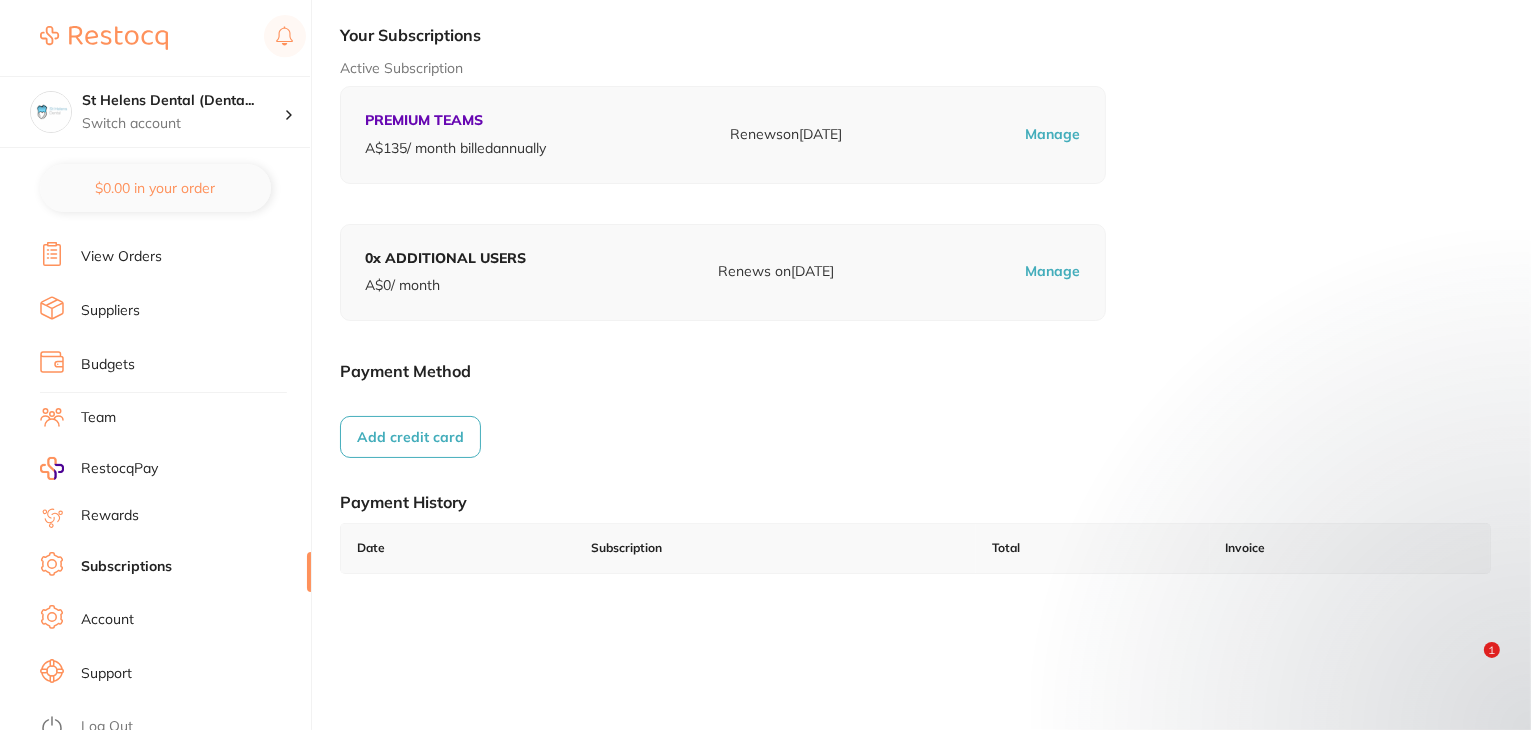 scroll, scrollTop: 276, scrollLeft: 0, axis: vertical 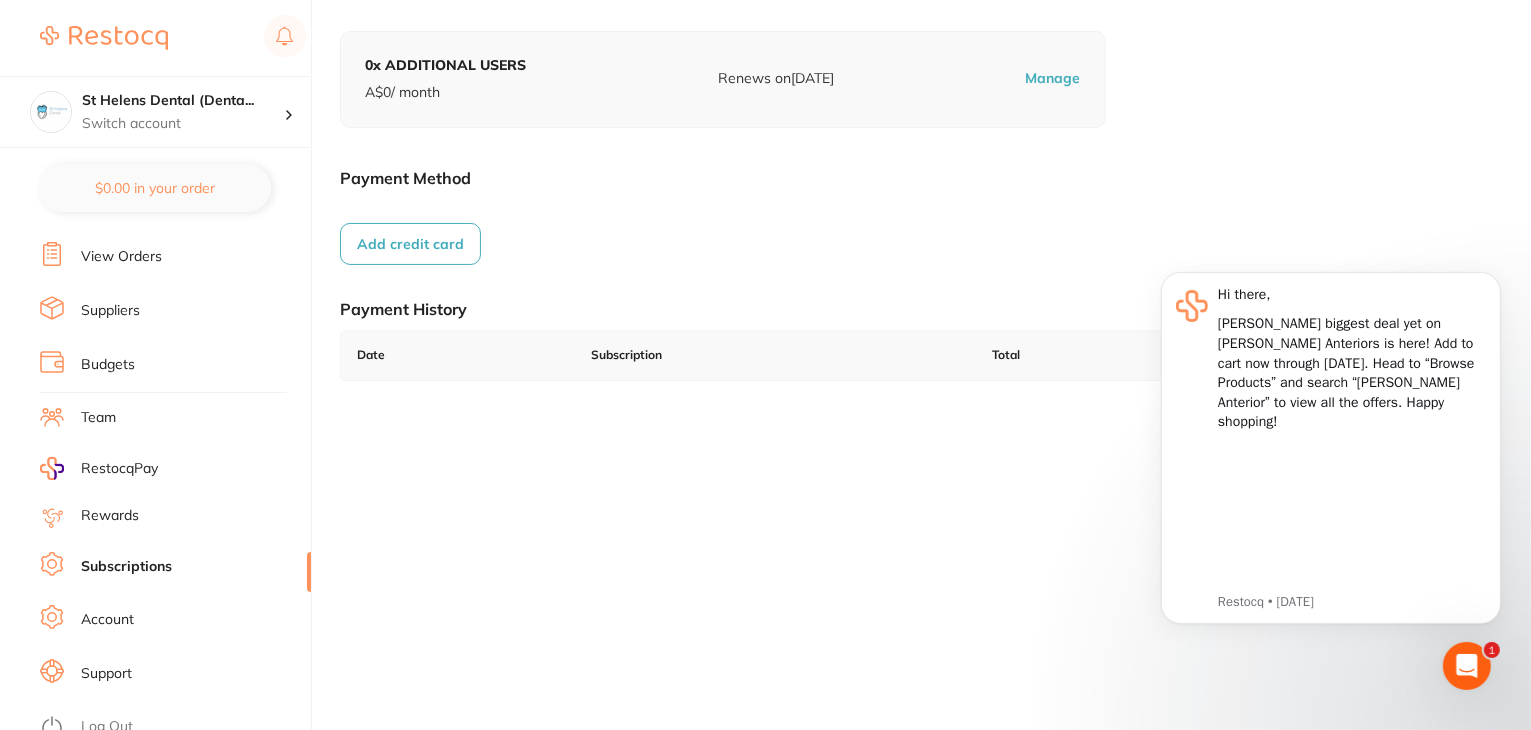click on "Log Out" at bounding box center [107, 727] 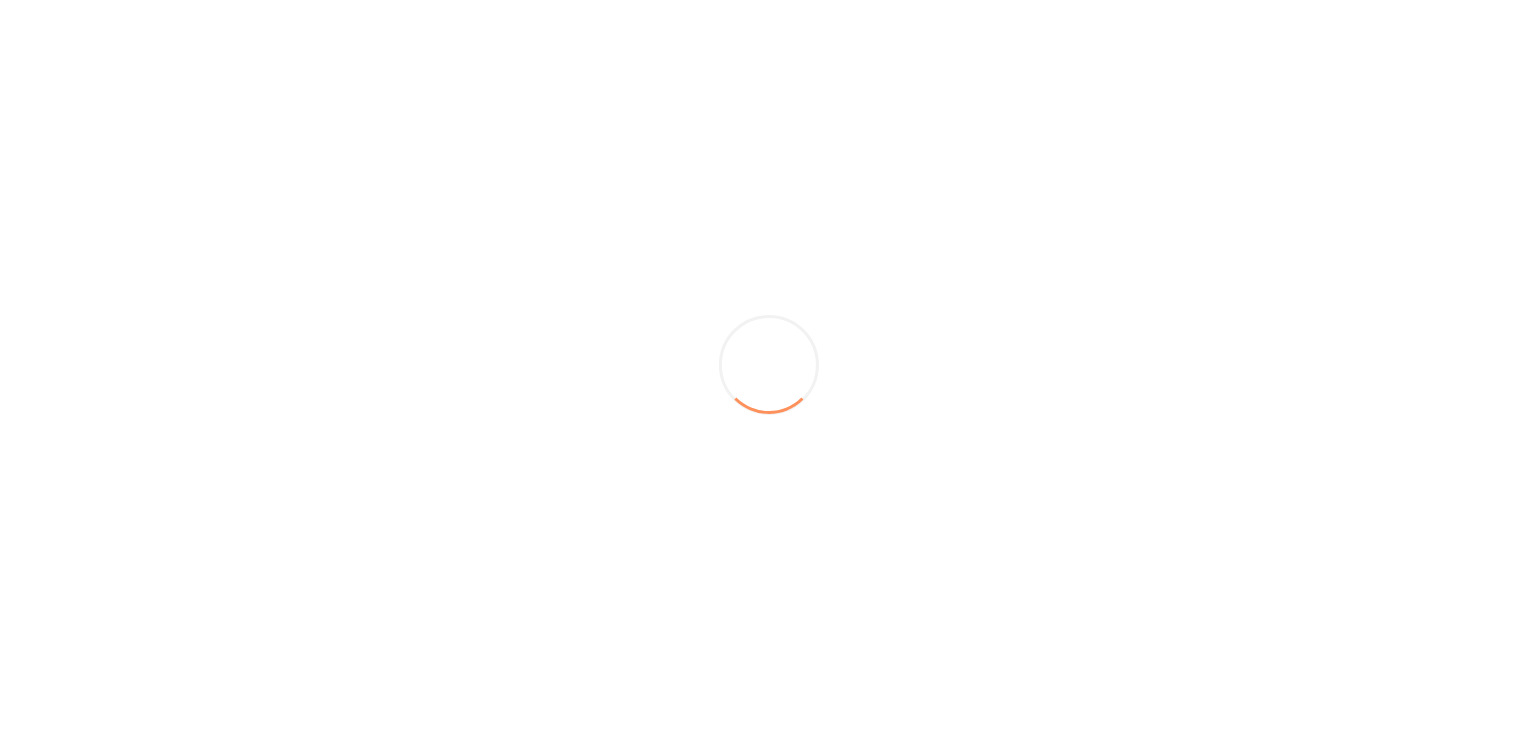 scroll, scrollTop: 0, scrollLeft: 0, axis: both 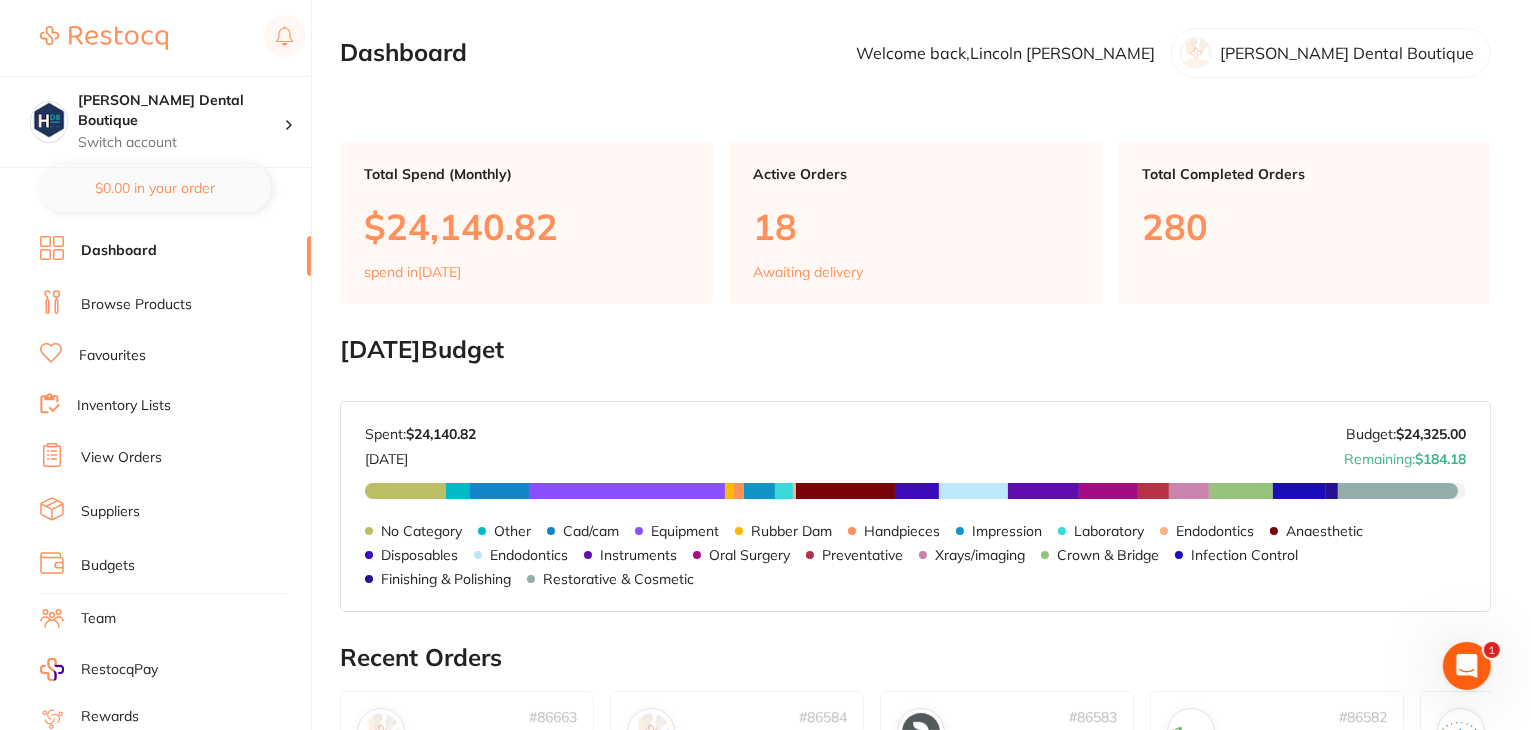 click on "Favourites" at bounding box center [112, 356] 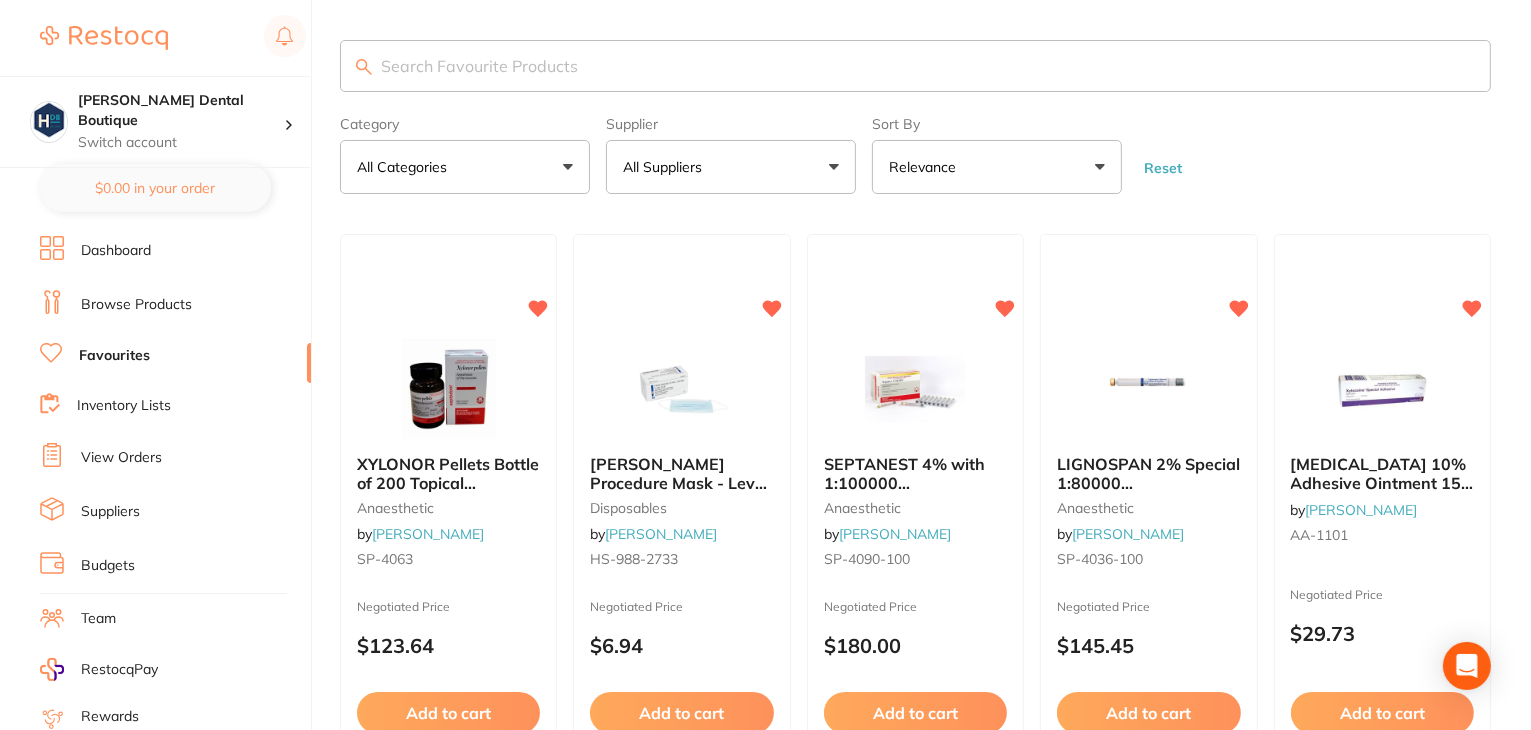 click on "All Suppliers" at bounding box center (666, 167) 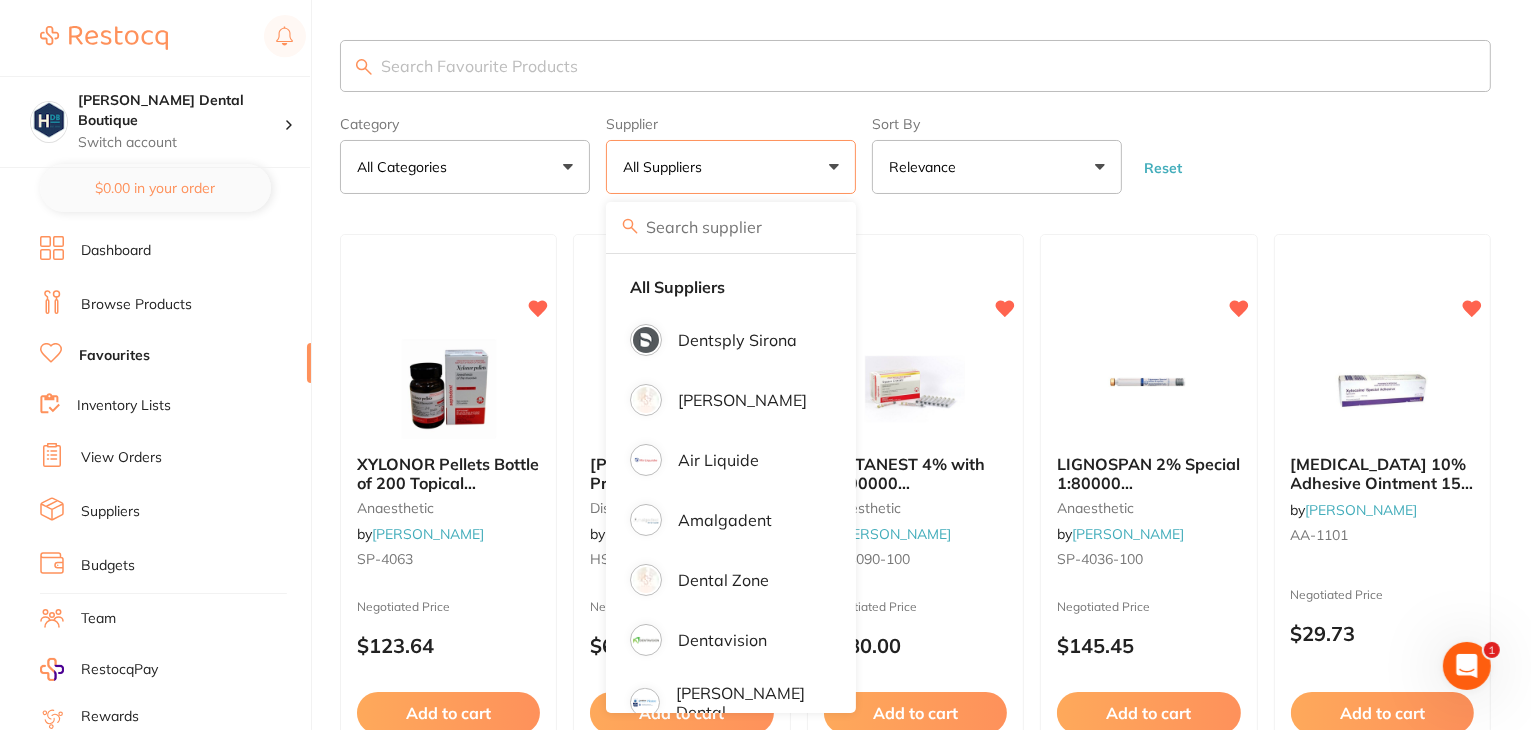 scroll, scrollTop: 0, scrollLeft: 0, axis: both 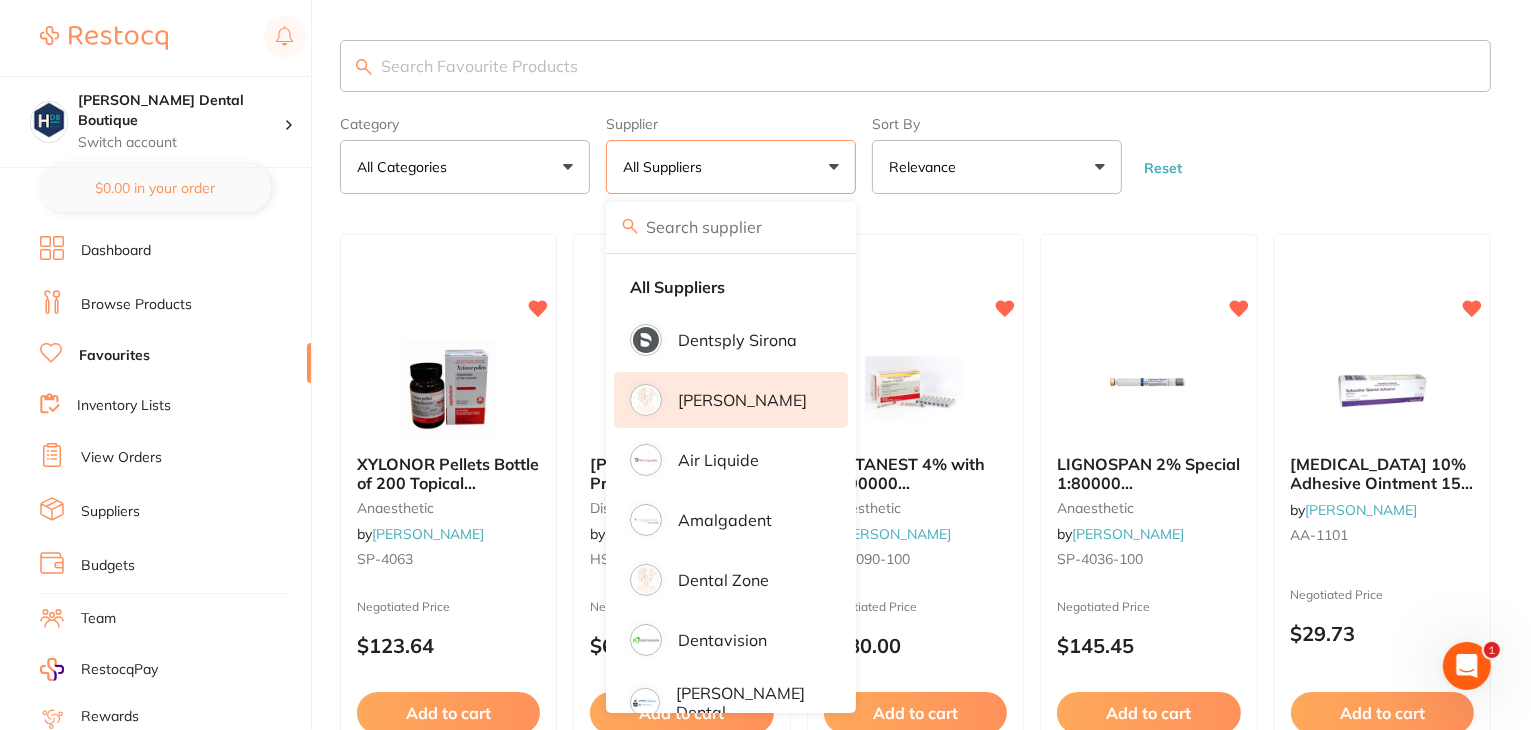 click on "[PERSON_NAME]" at bounding box center (731, 400) 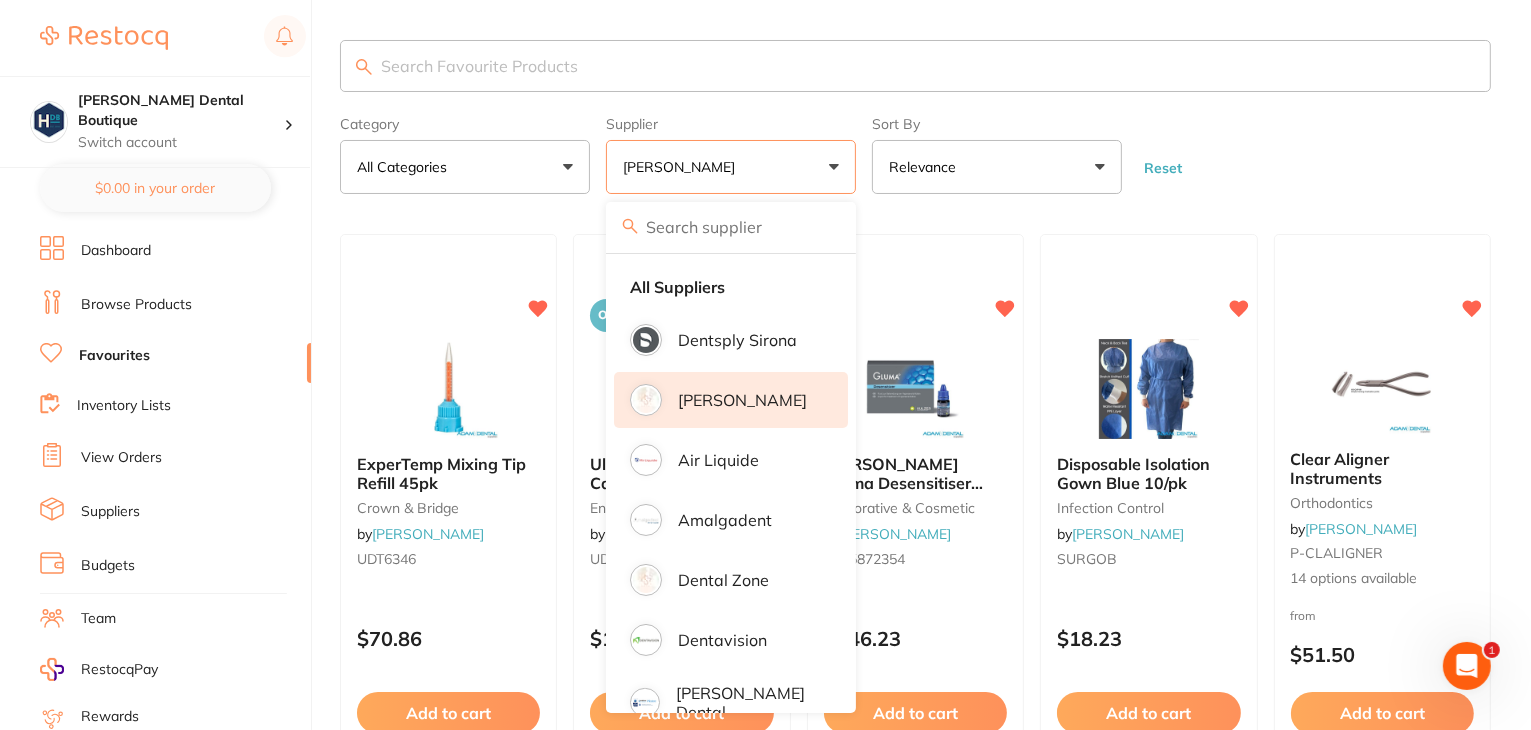 scroll, scrollTop: 0, scrollLeft: 0, axis: both 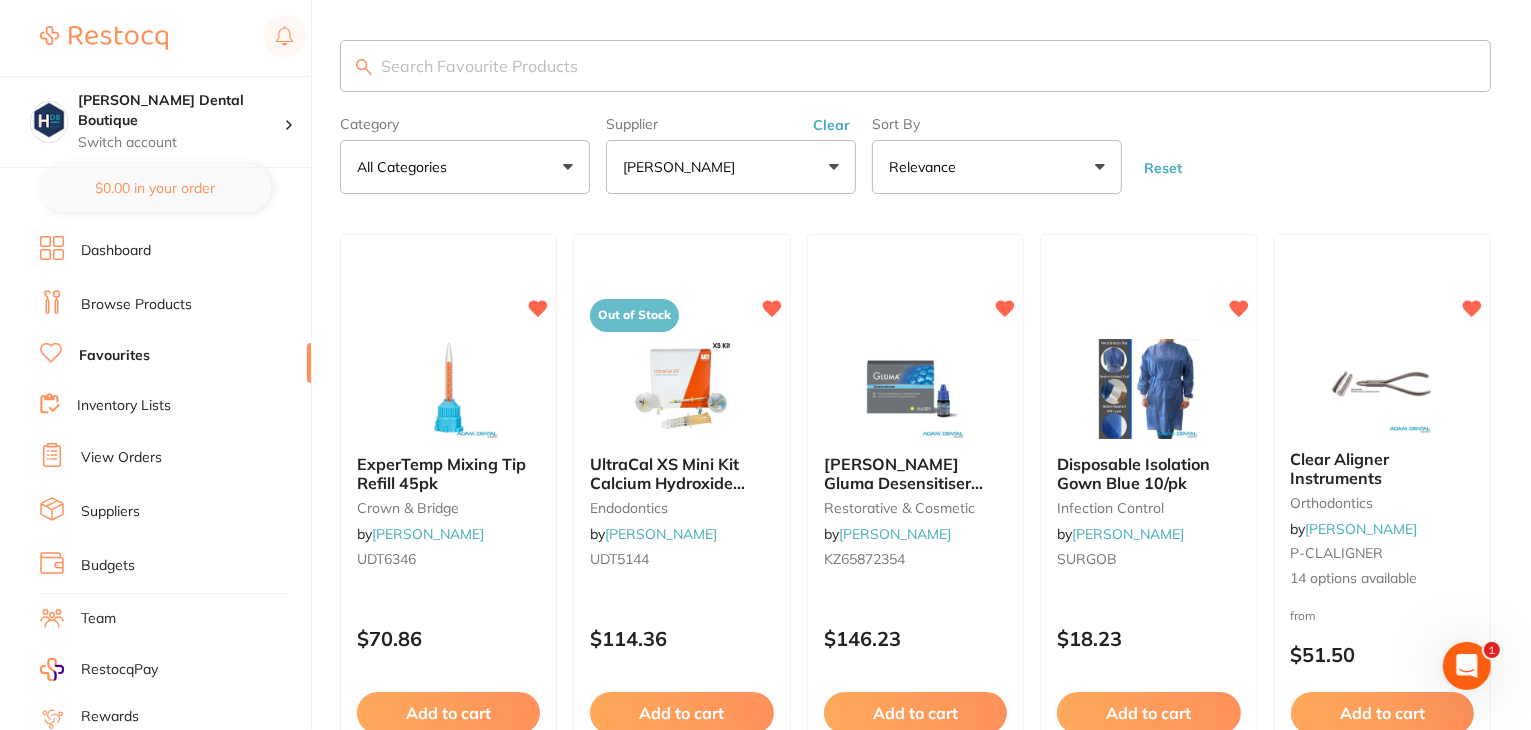 click at bounding box center (915, 66) 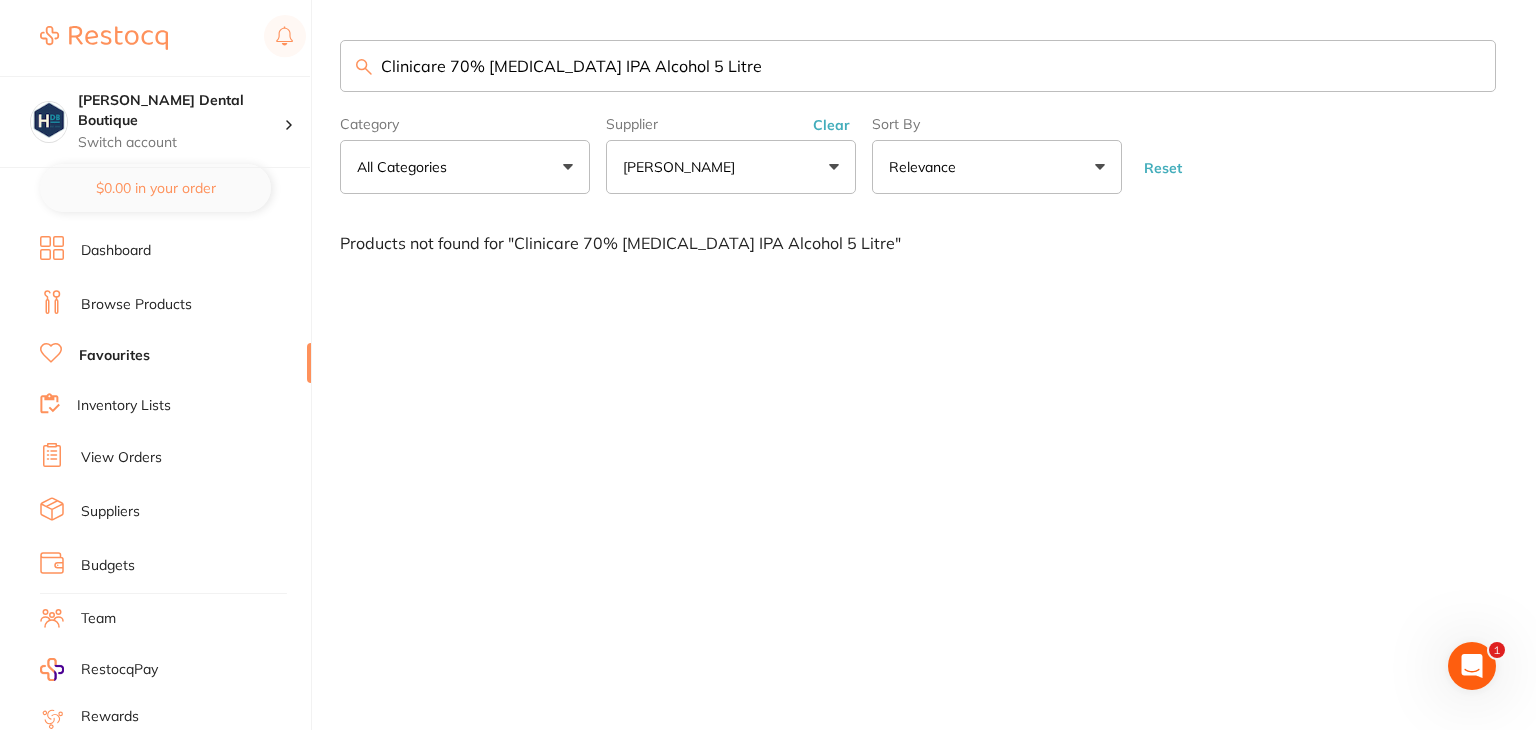 click on "Clinicare 70% Isopropyl IPA Alcohol 5 Litre" at bounding box center (918, 66) 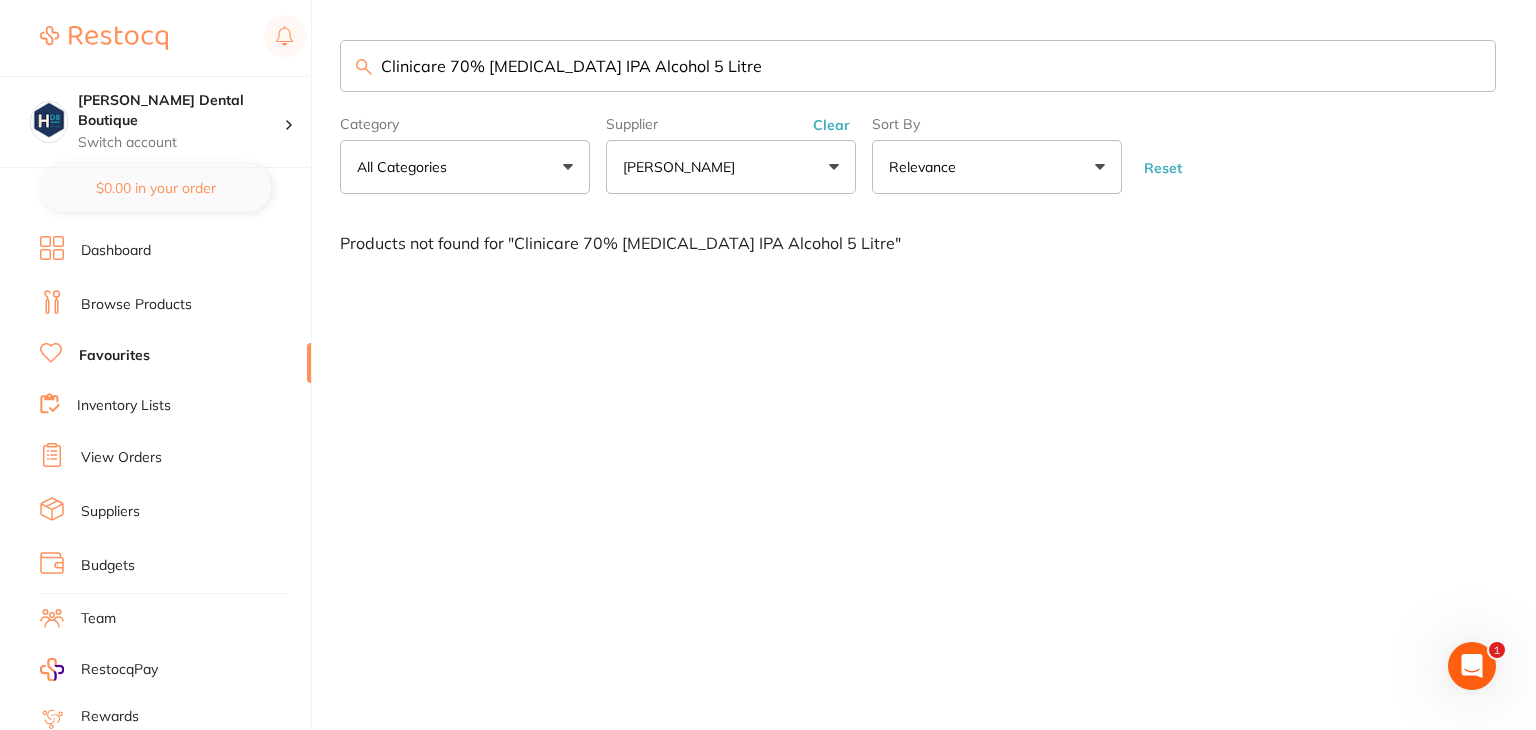 drag, startPoint x: 742, startPoint y: 65, endPoint x: 446, endPoint y: 68, distance: 296.0152 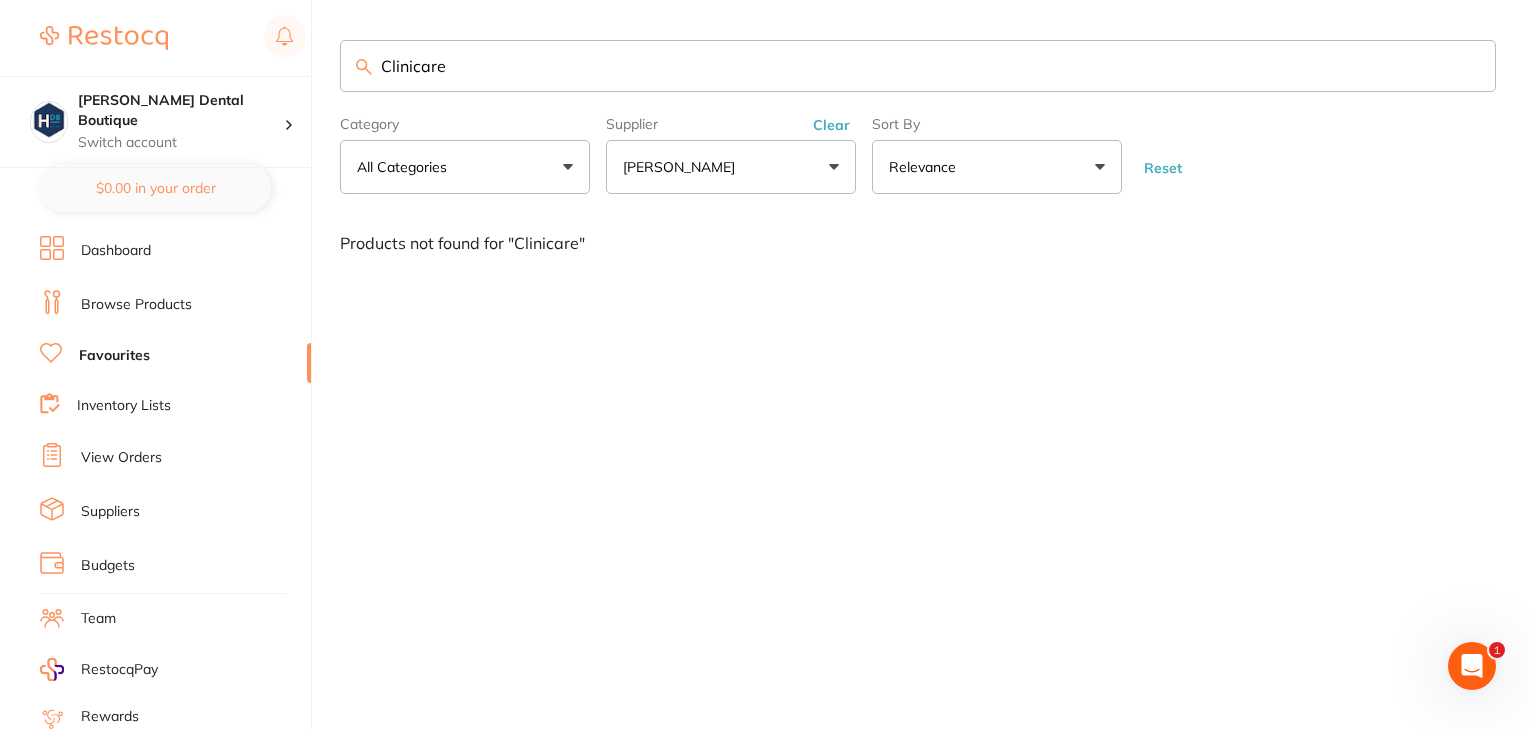 drag, startPoint x: 501, startPoint y: 65, endPoint x: 329, endPoint y: 57, distance: 172.18594 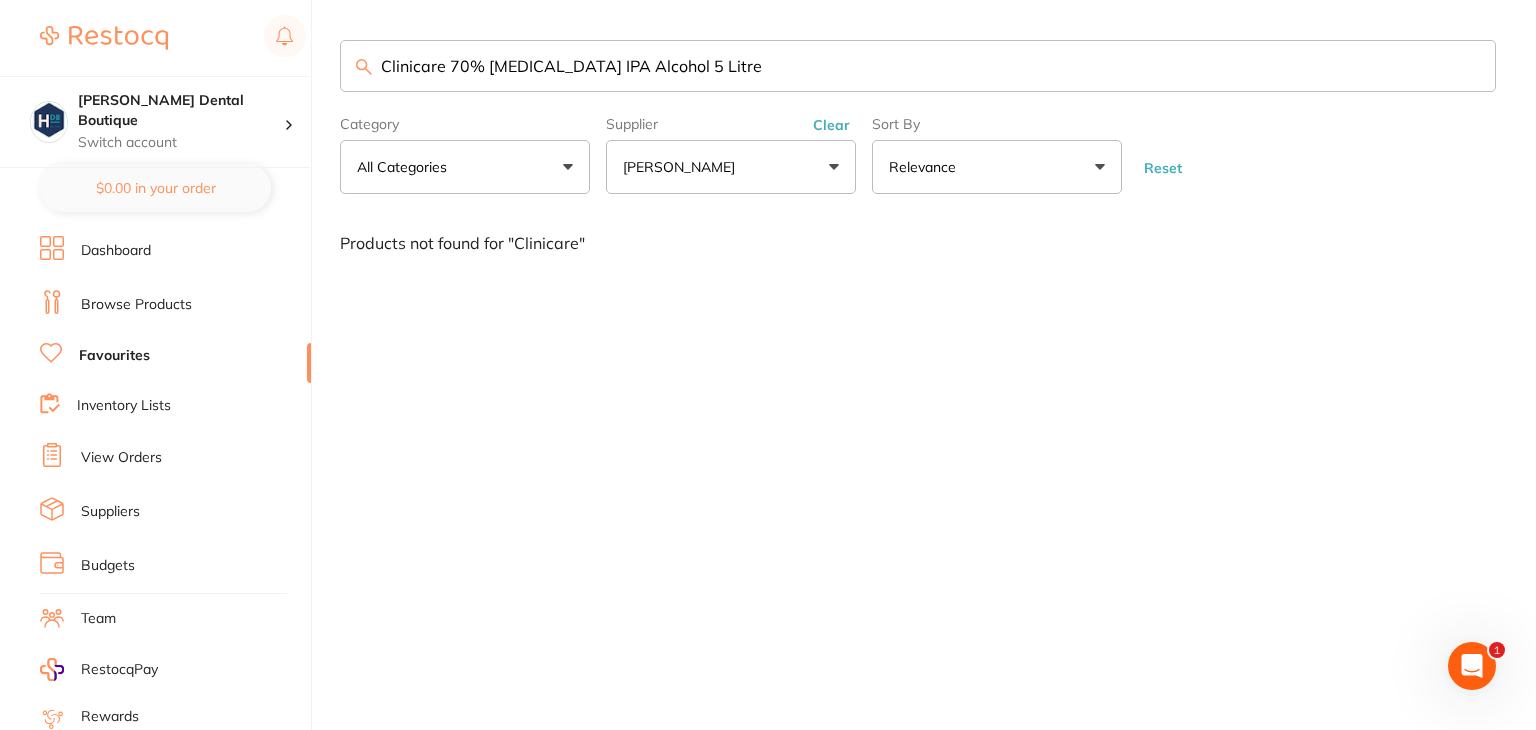 type on "Clinicare 70% Isopropyl IPA Alcohol 5 Litre" 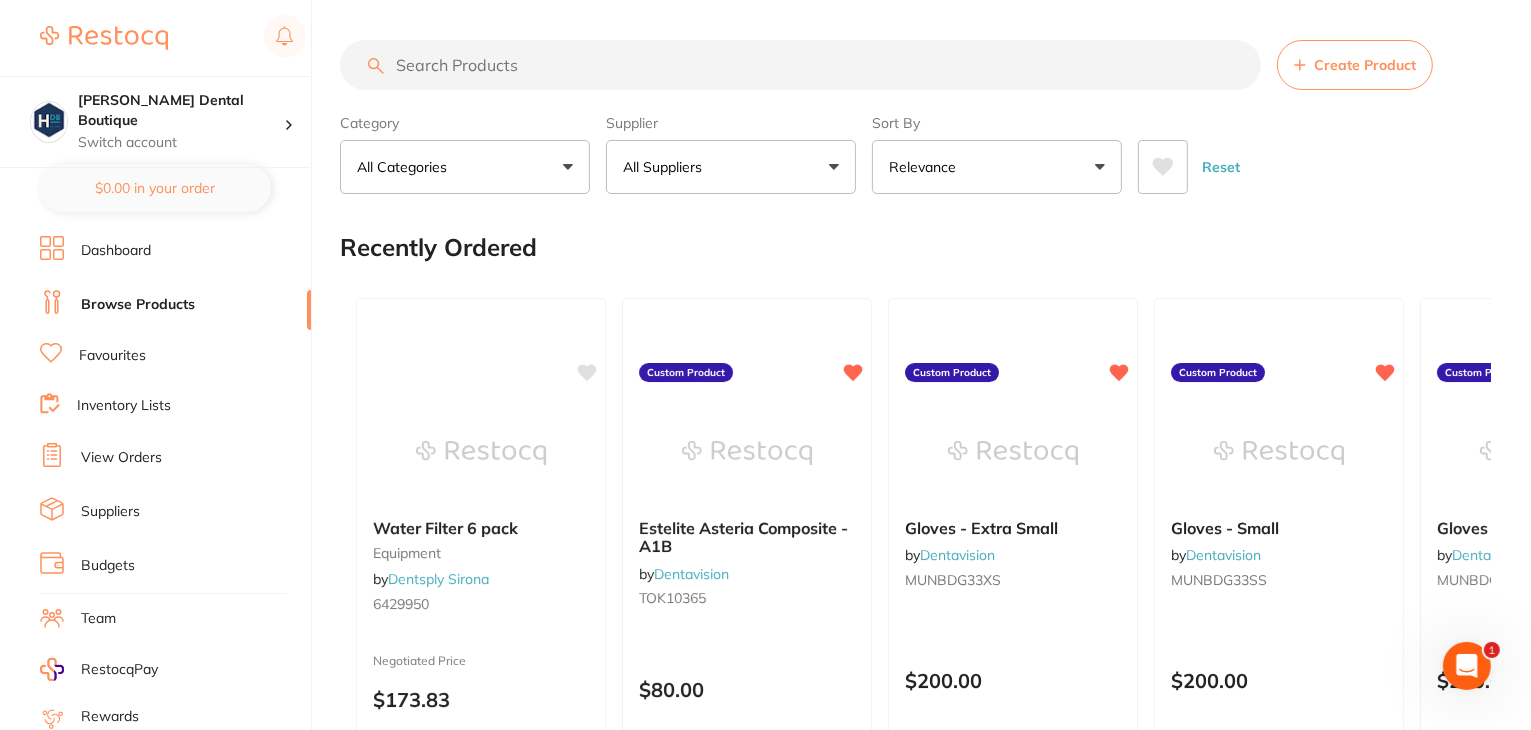 scroll, scrollTop: 0, scrollLeft: 0, axis: both 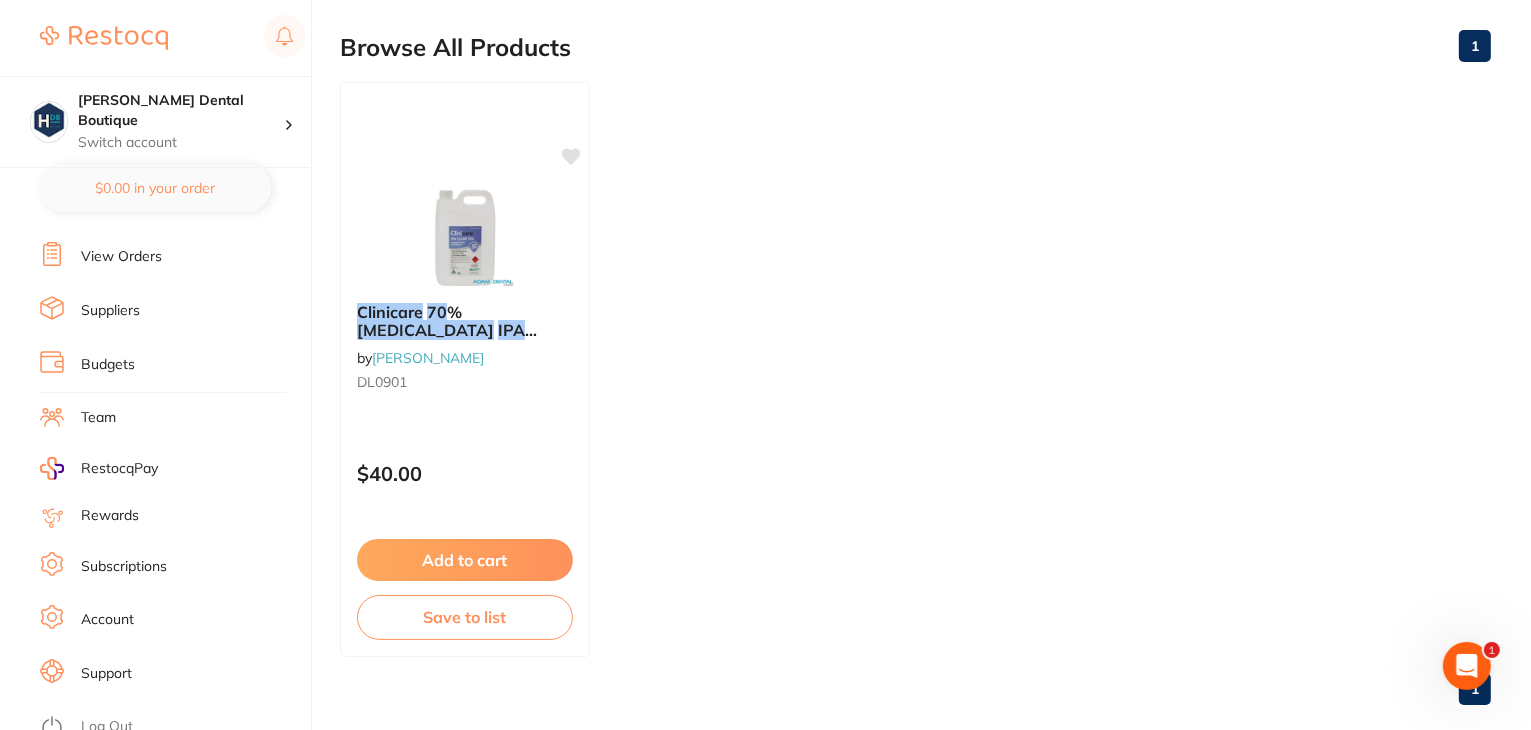 type on "Clinicare 70% Isopropyl IPA Alcohol 5 Litre" 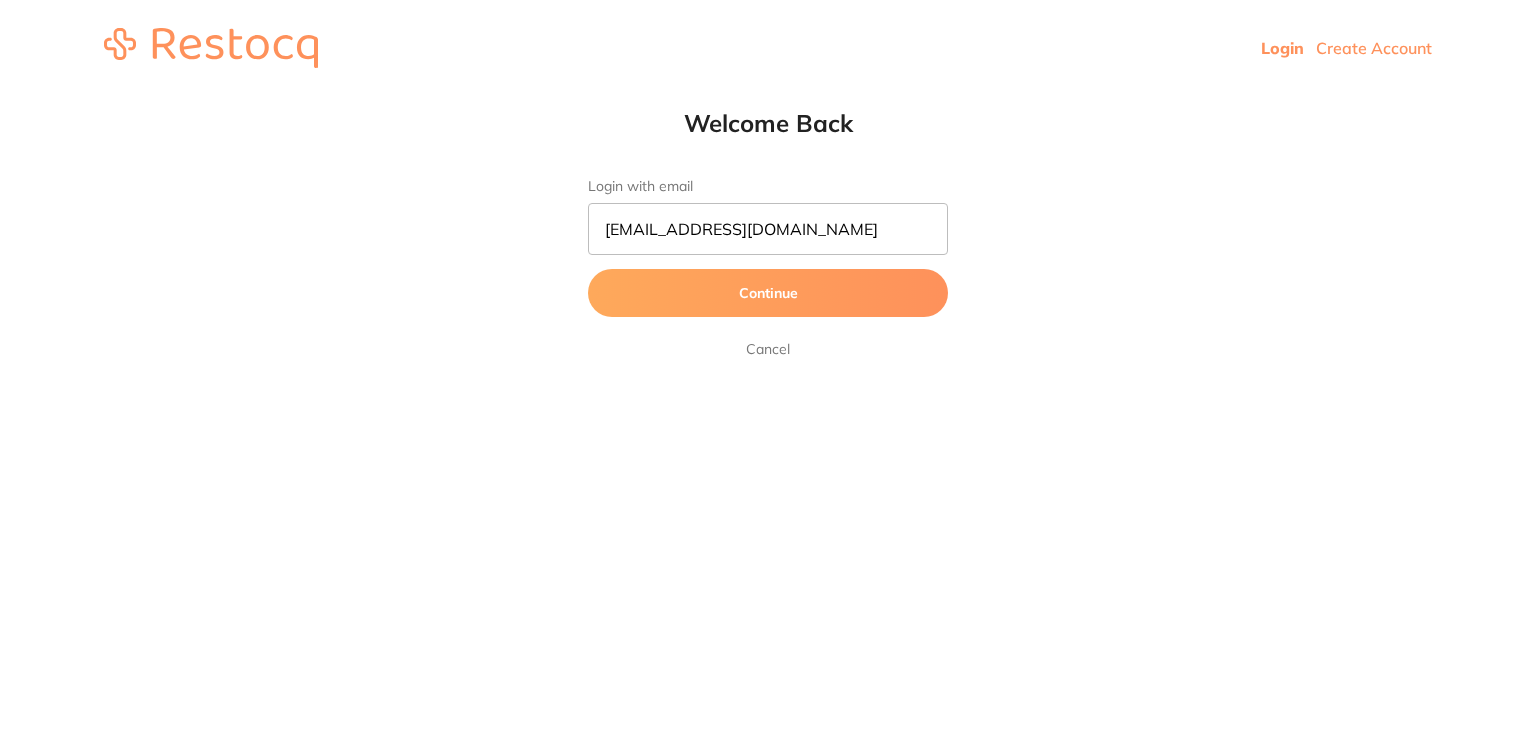 scroll, scrollTop: 0, scrollLeft: 0, axis: both 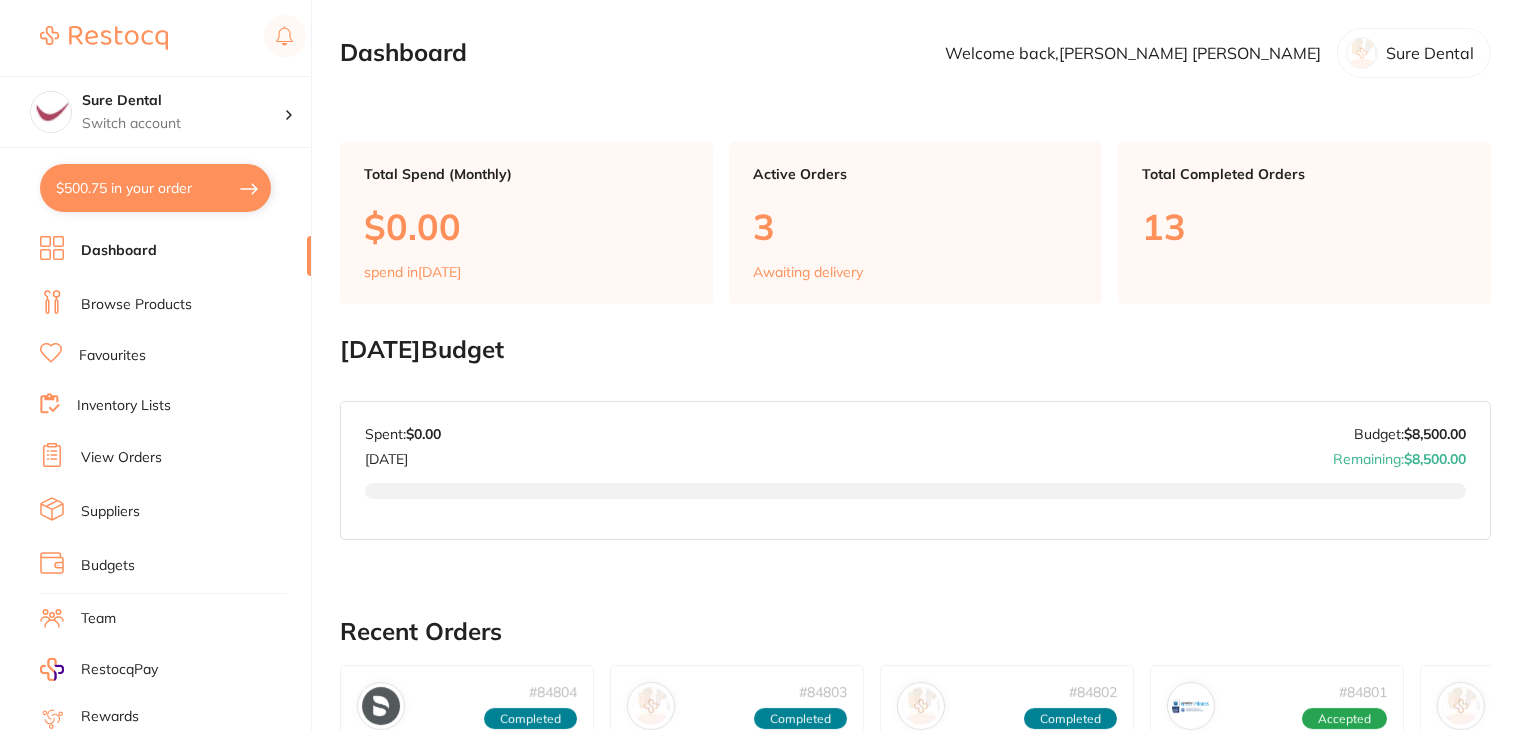 click on "$500.75   in your order" at bounding box center [155, 188] 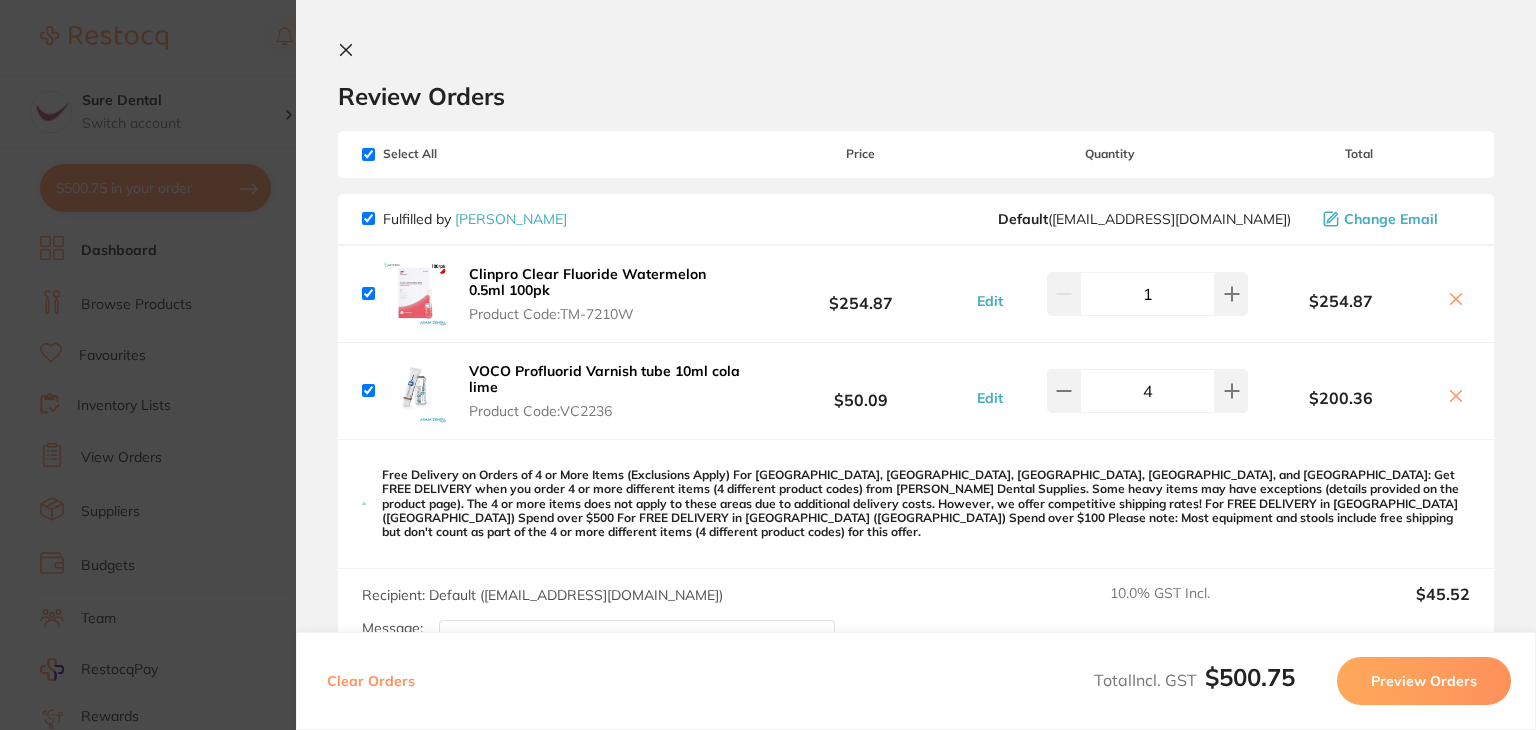 scroll, scrollTop: 0, scrollLeft: 0, axis: both 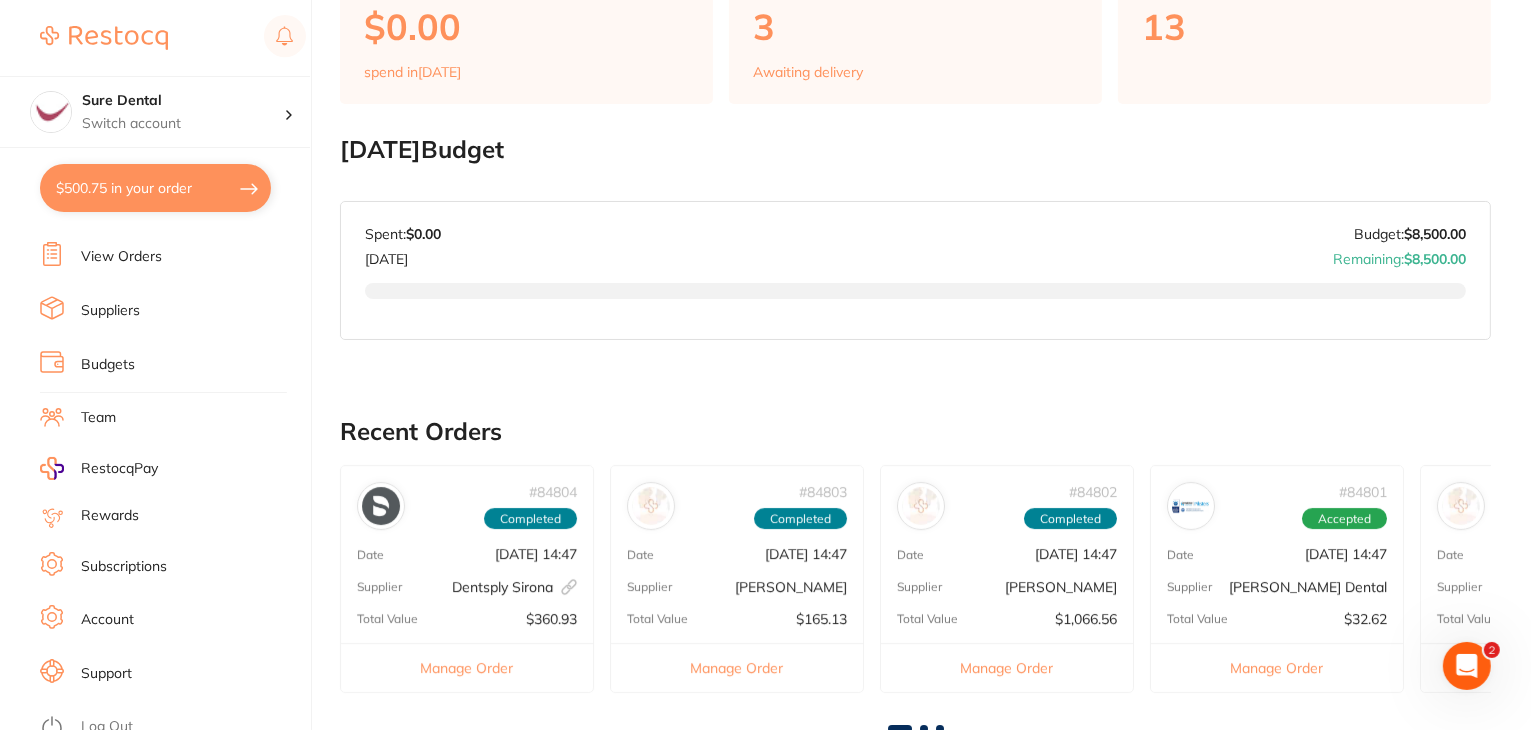 click on "Log Out" at bounding box center (107, 727) 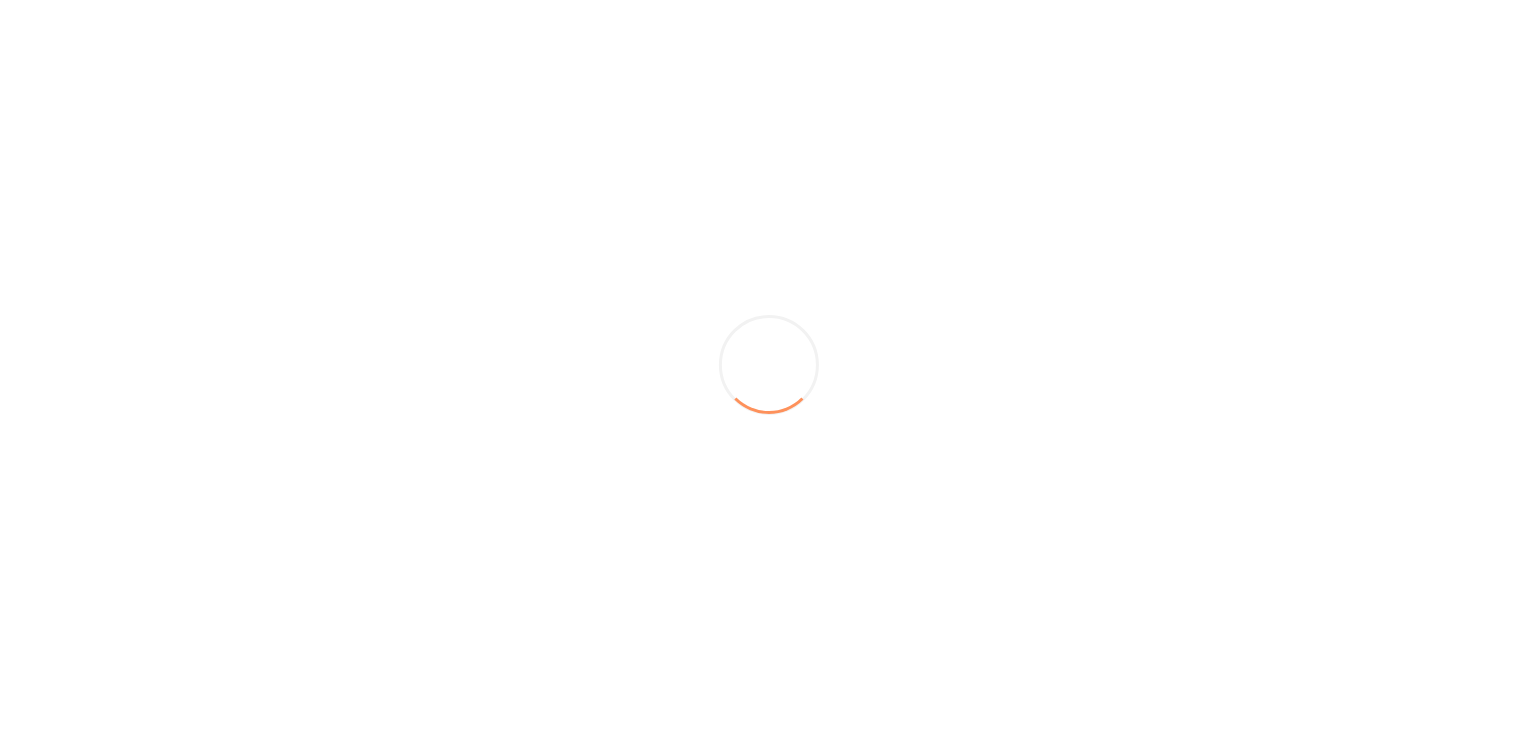 scroll, scrollTop: 0, scrollLeft: 0, axis: both 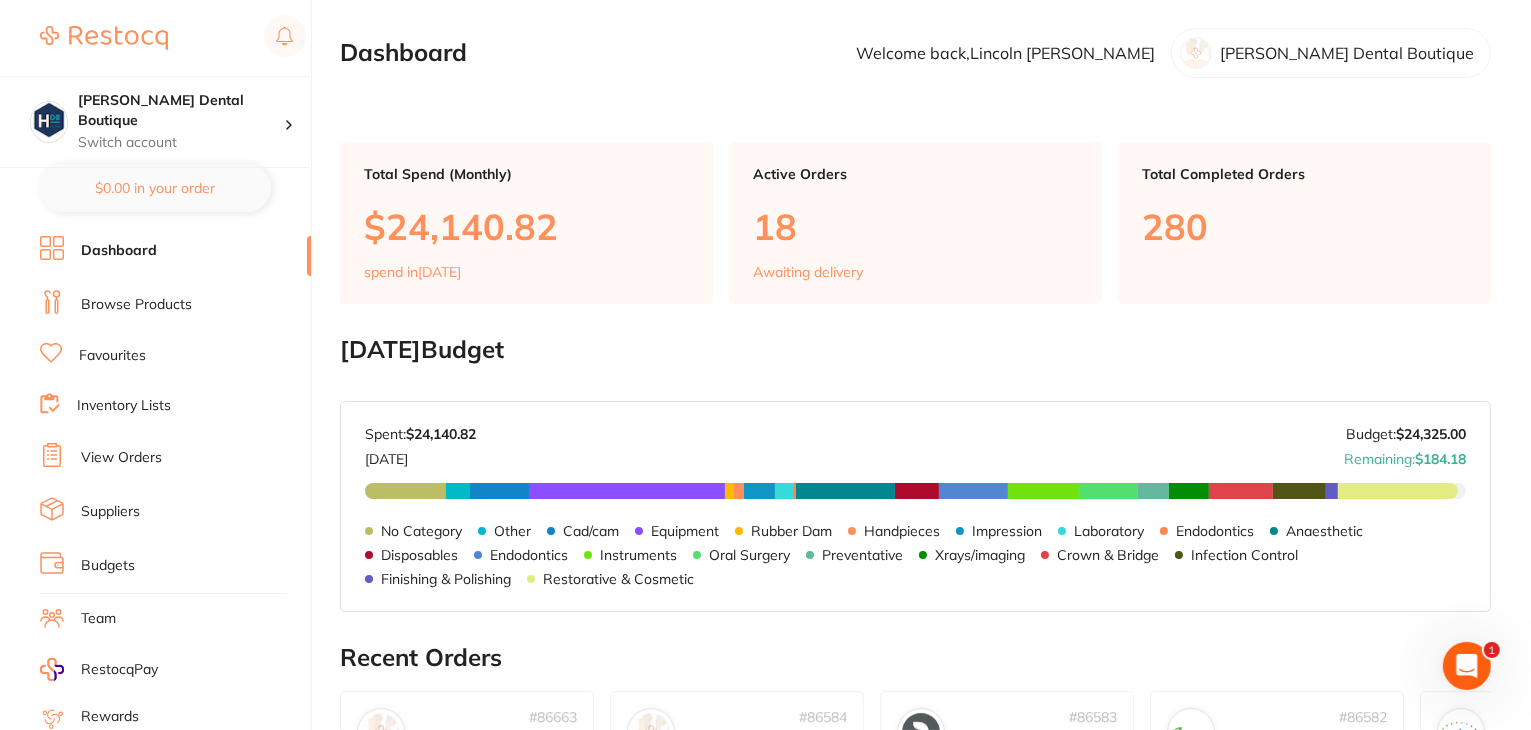 click on "Browse Products" at bounding box center (175, 305) 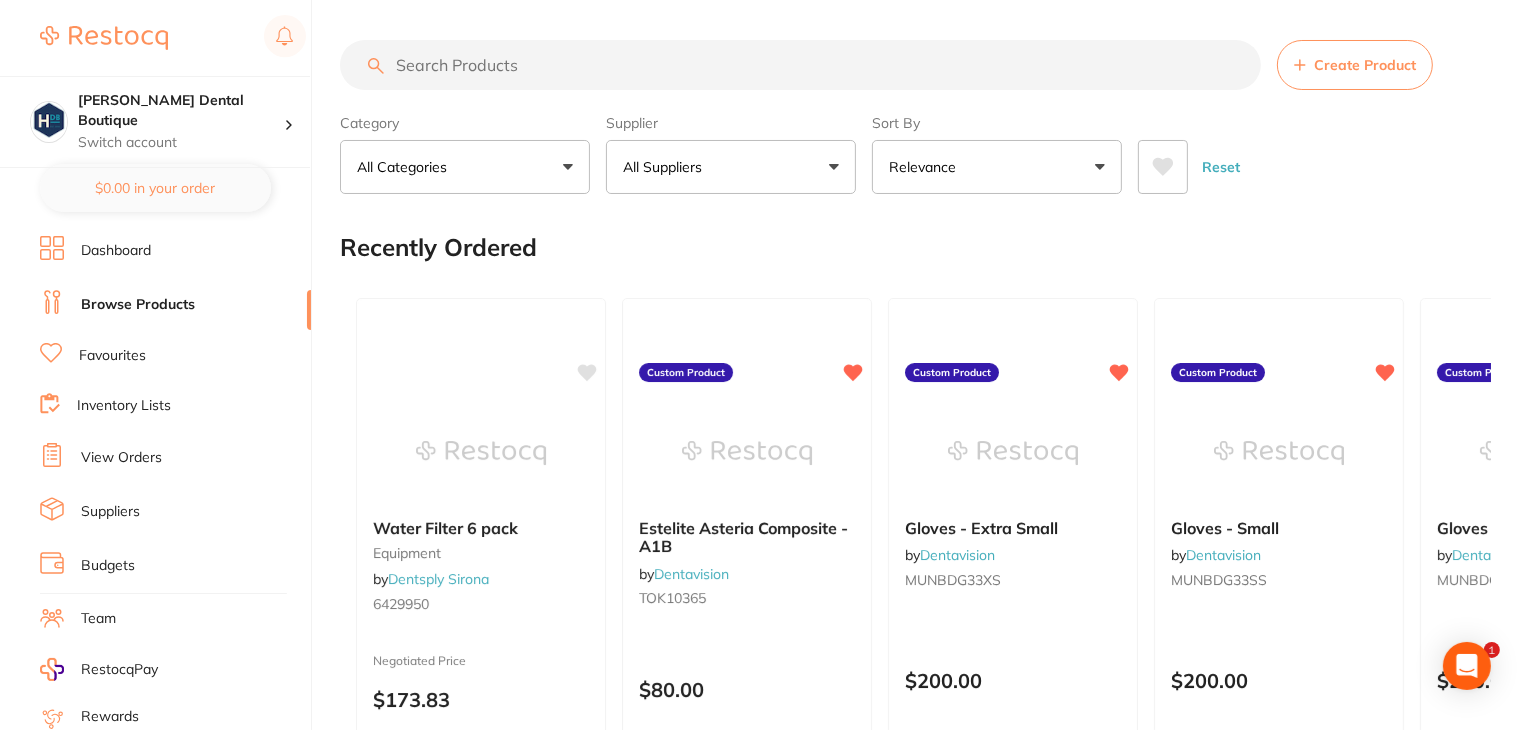 click on "All Suppliers" at bounding box center [731, 167] 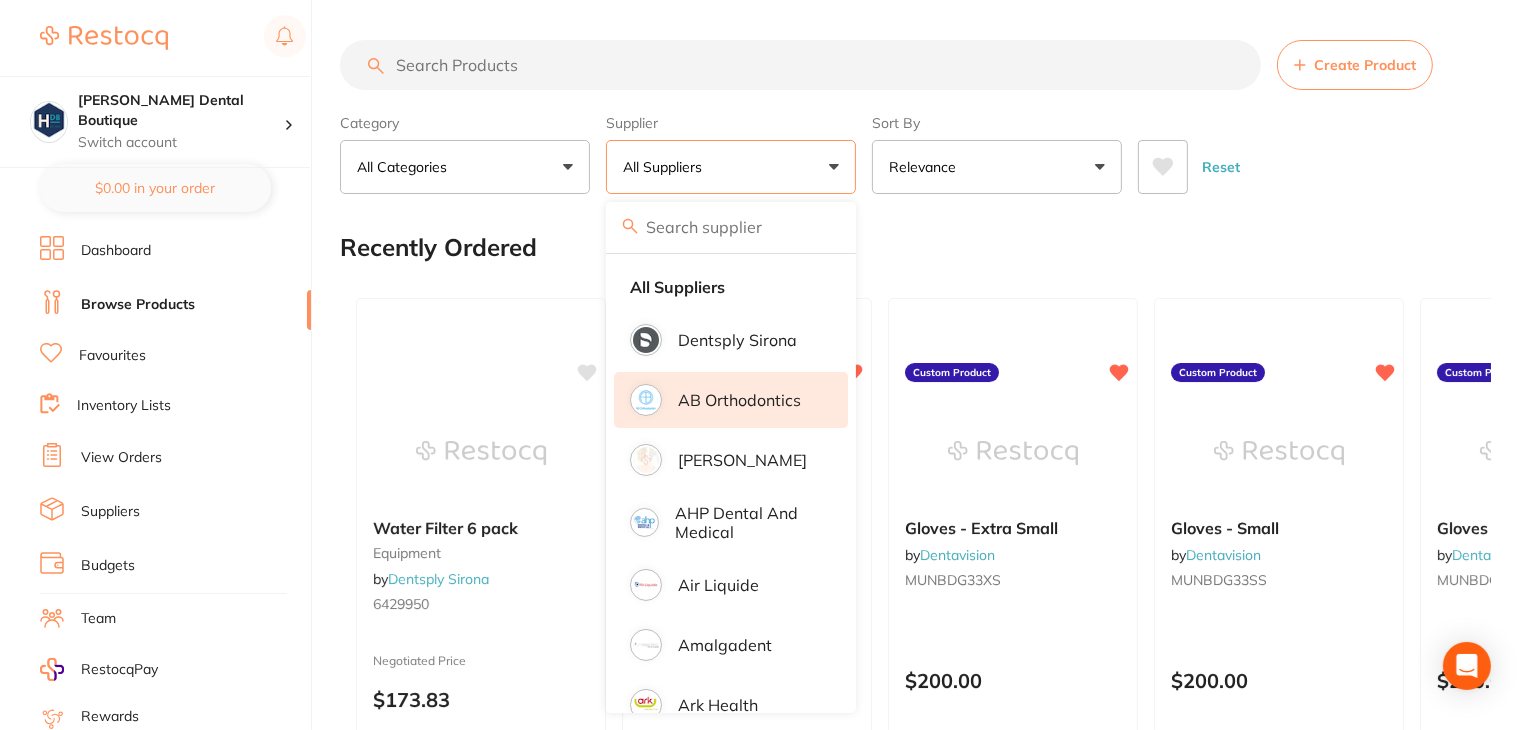 drag, startPoint x: 729, startPoint y: 466, endPoint x: 687, endPoint y: 421, distance: 61.554855 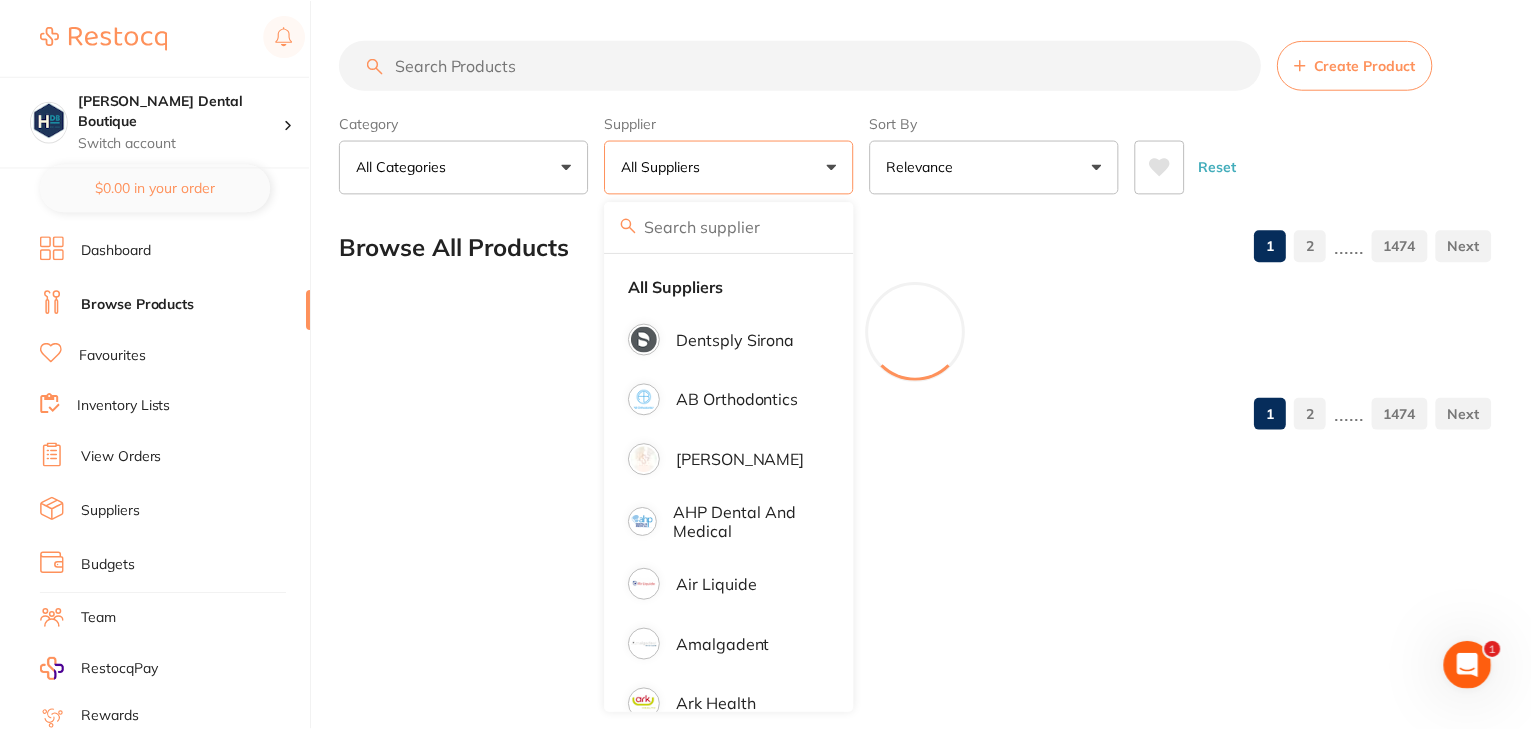 scroll, scrollTop: 0, scrollLeft: 0, axis: both 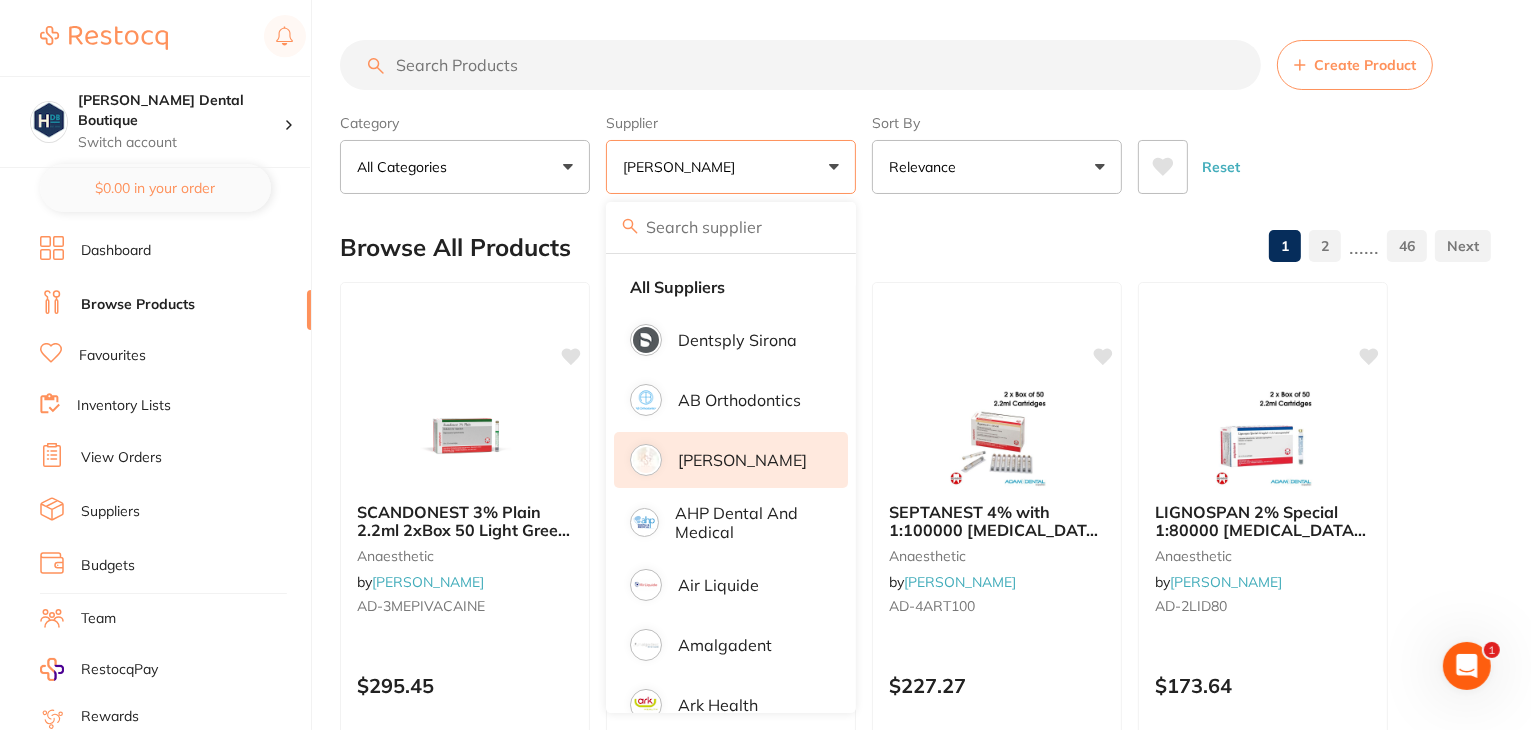 click at bounding box center (800, 65) 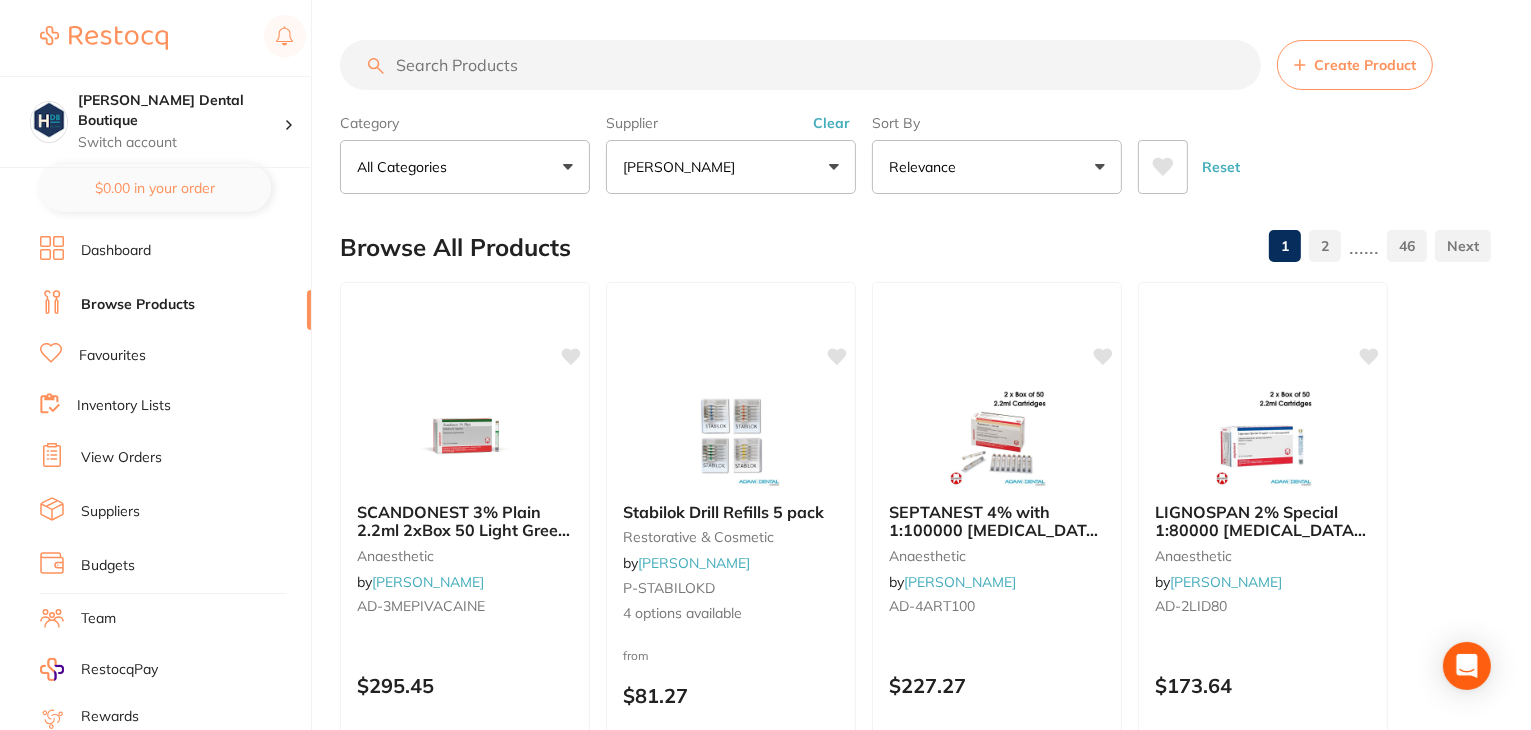 paste on "Clinicare 70% Isopropyl IPA Alcohol 5 Litre" 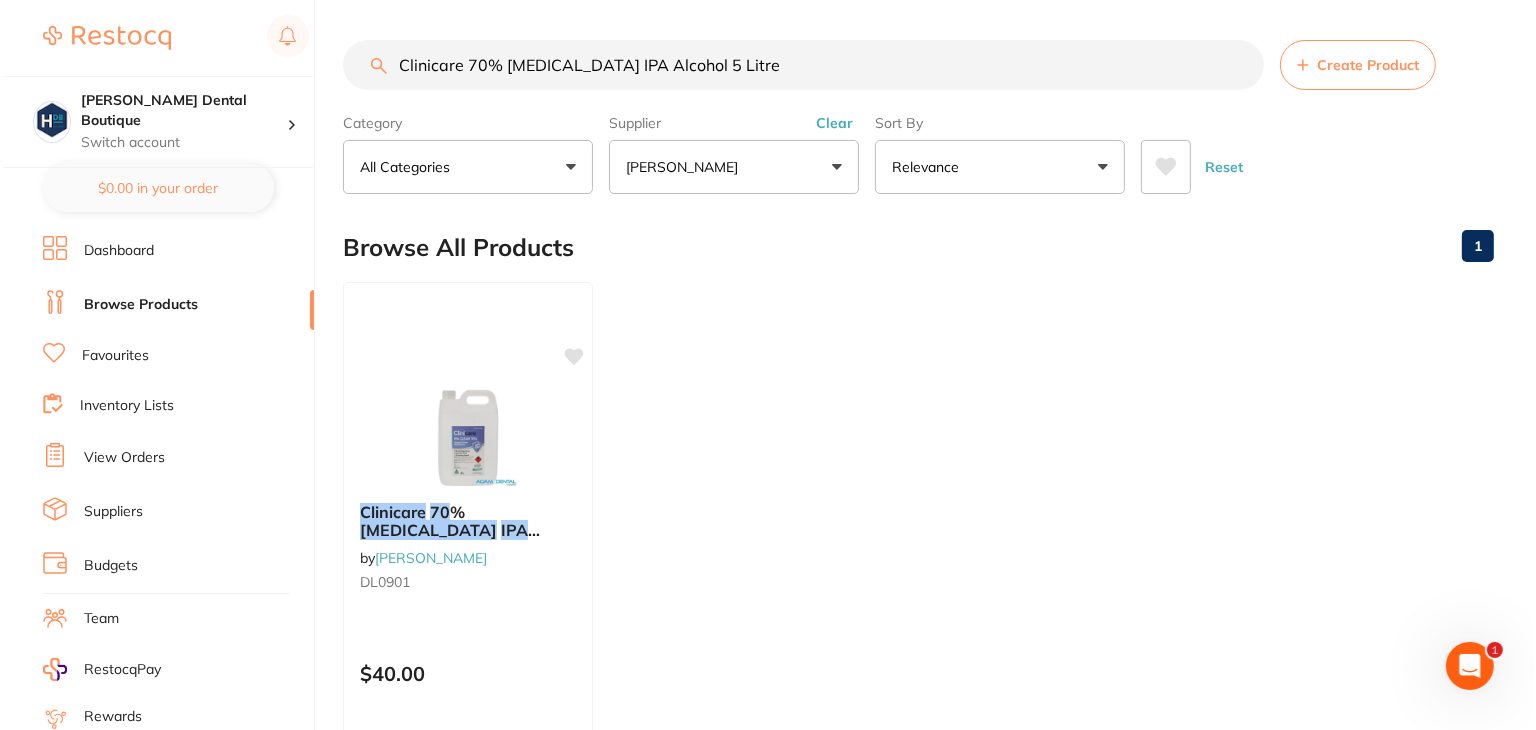 scroll, scrollTop: 0, scrollLeft: 0, axis: both 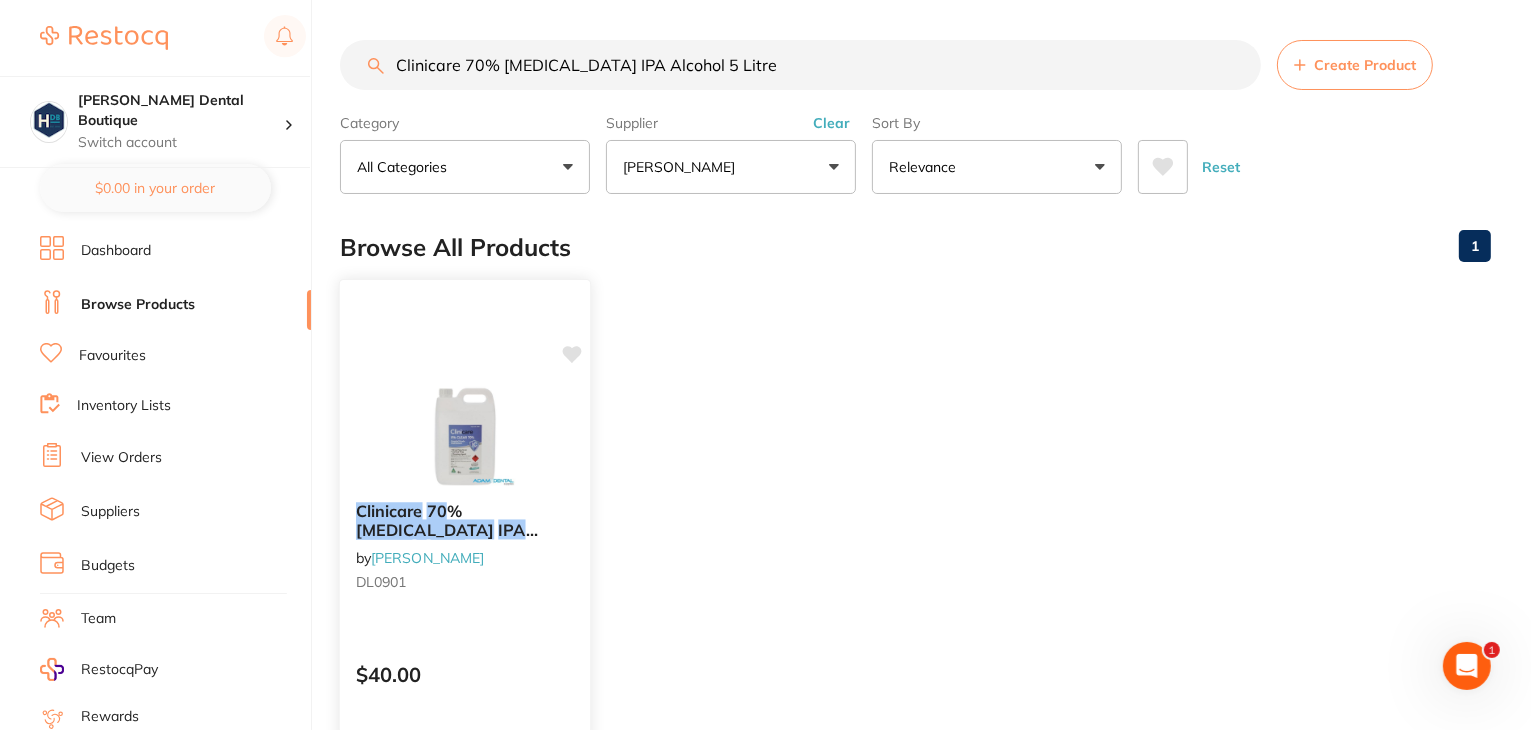 type on "Clinicare 70% Isopropyl IPA Alcohol 5 Litre" 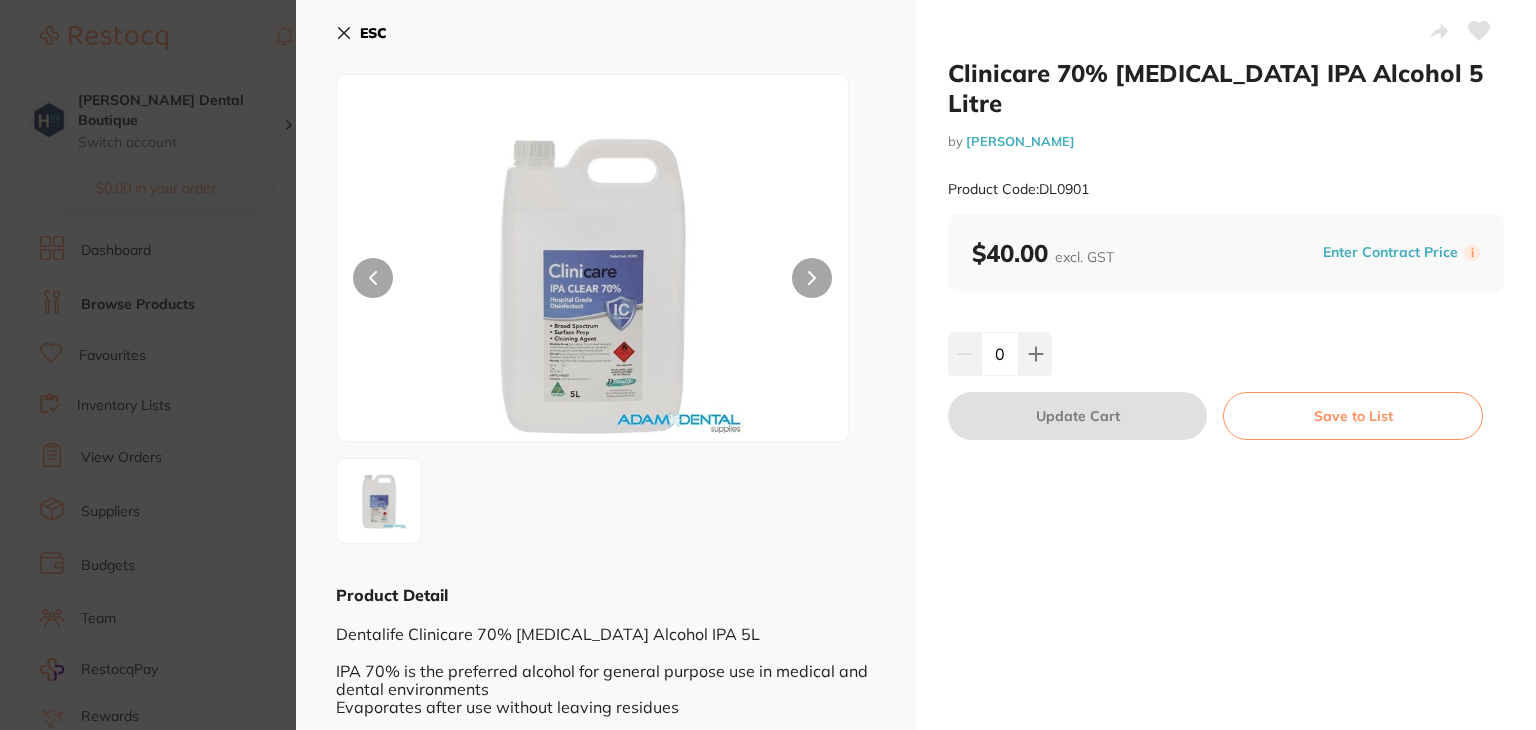 scroll, scrollTop: 0, scrollLeft: 0, axis: both 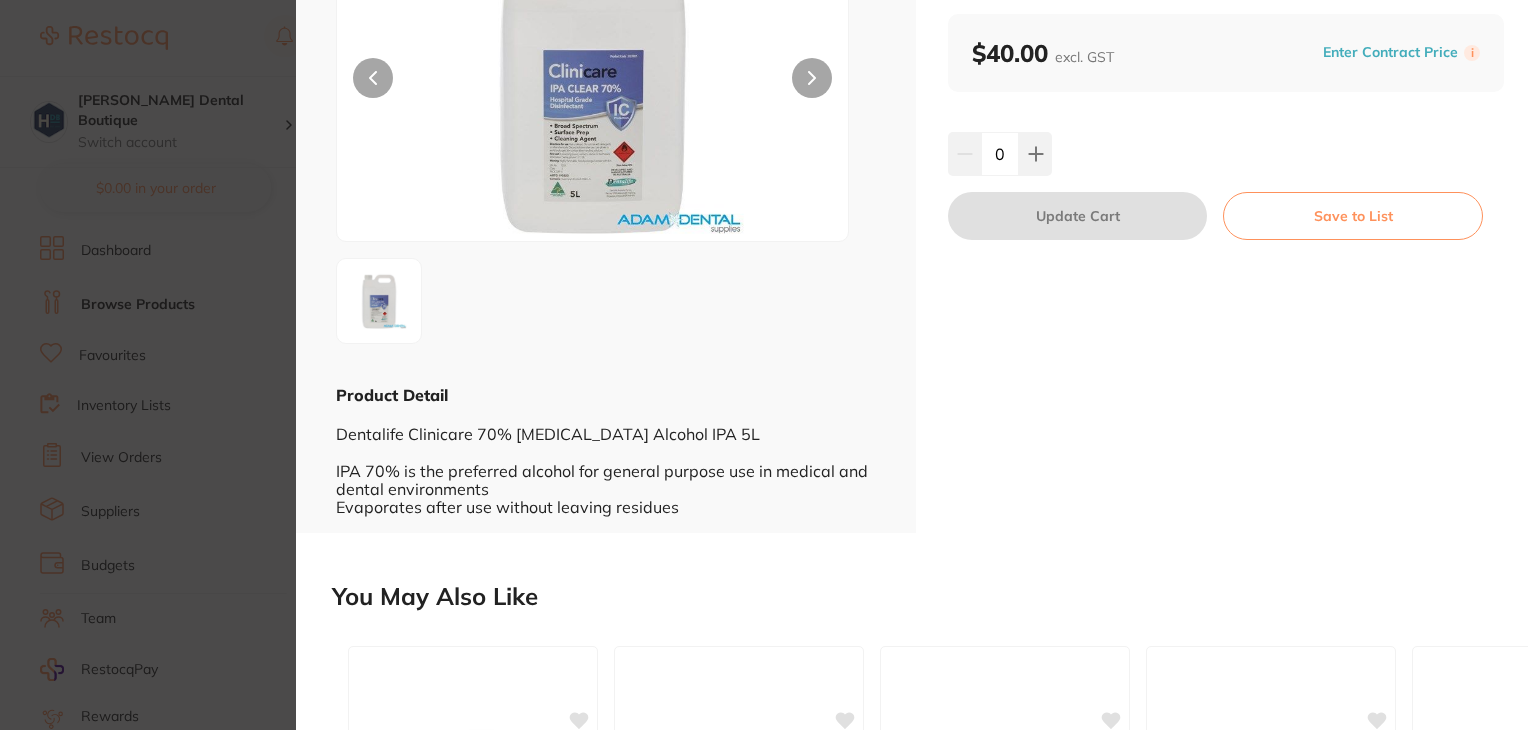 click at bounding box center (812, 78) 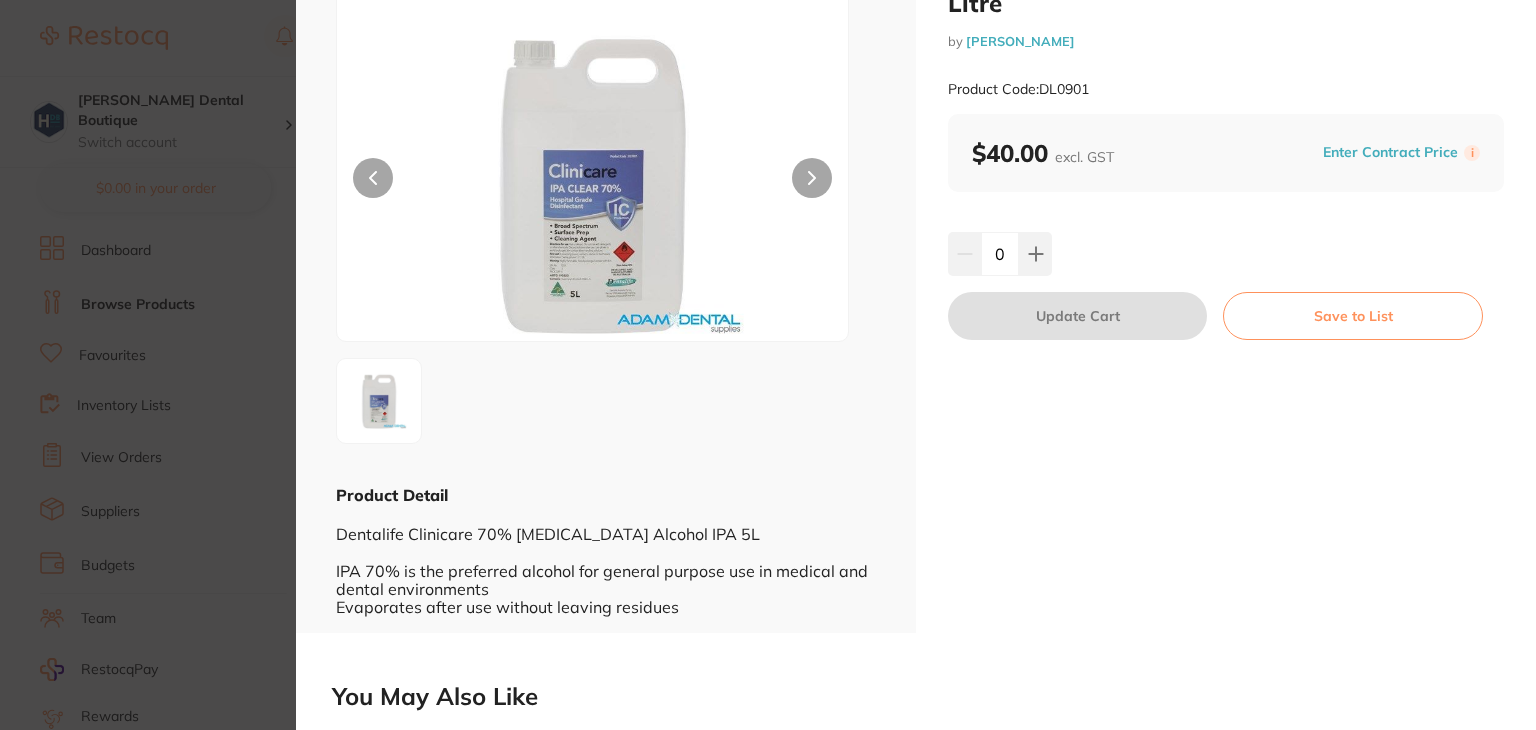 click 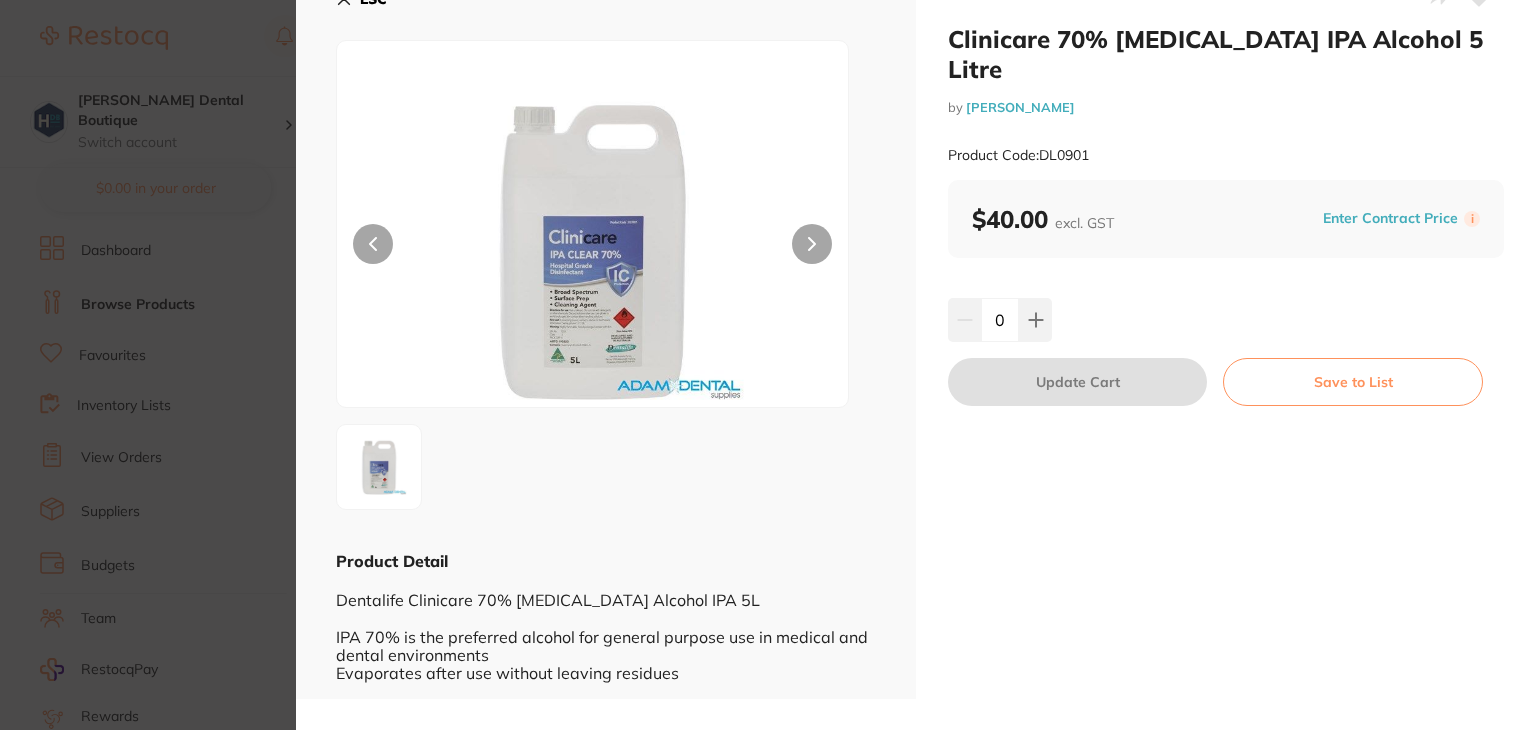 scroll, scrollTop: 0, scrollLeft: 0, axis: both 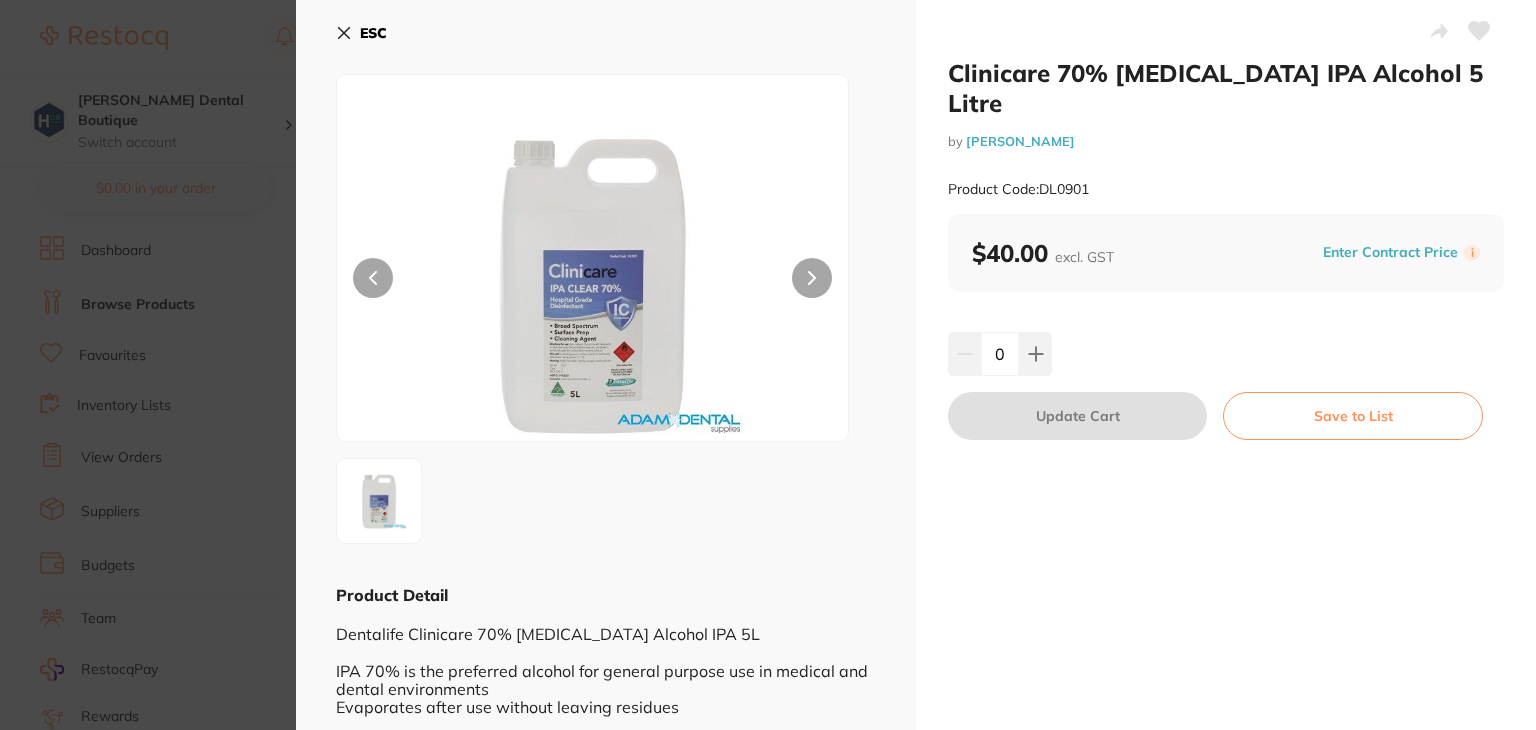 click at bounding box center (812, 278) 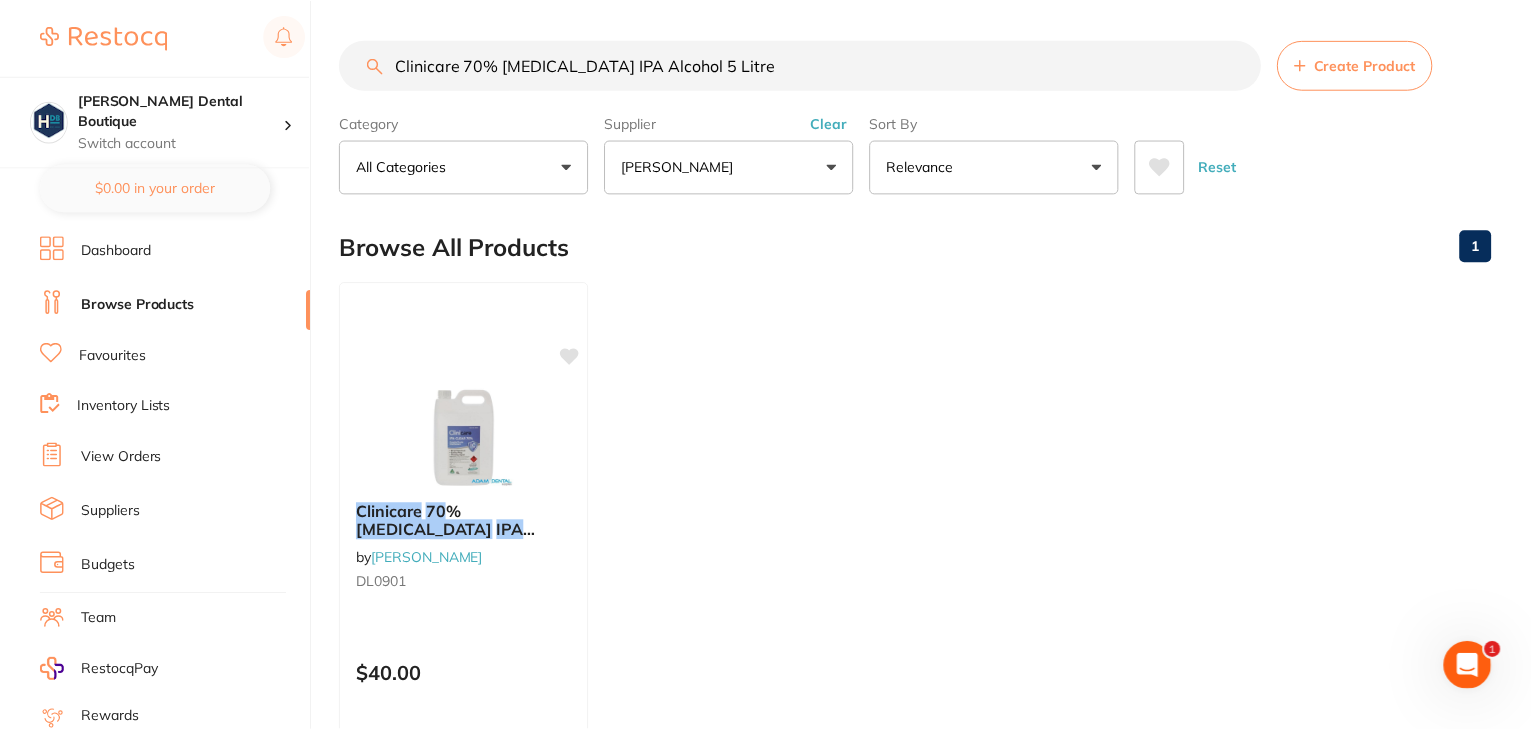 scroll, scrollTop: 200, scrollLeft: 0, axis: vertical 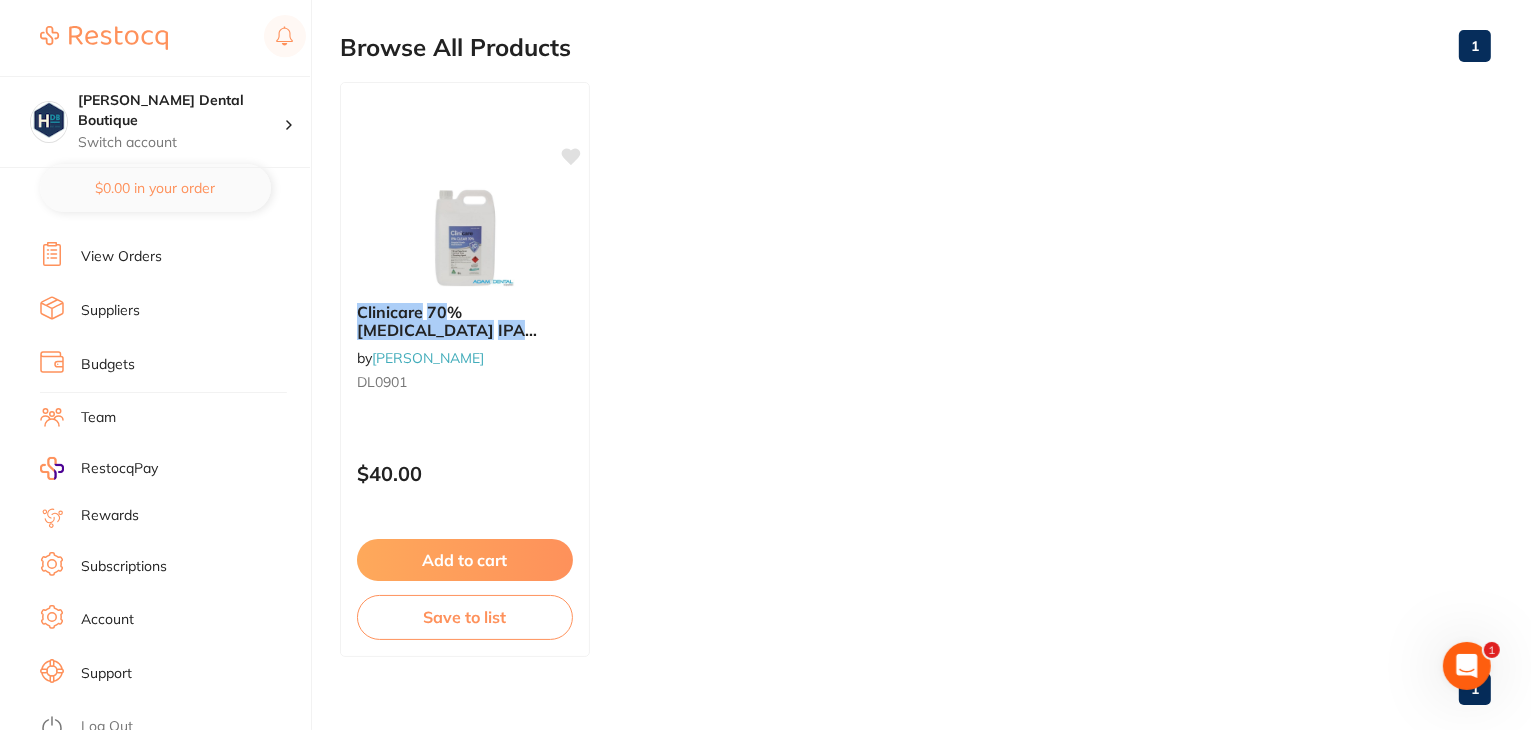 click on "Log Out" at bounding box center (107, 727) 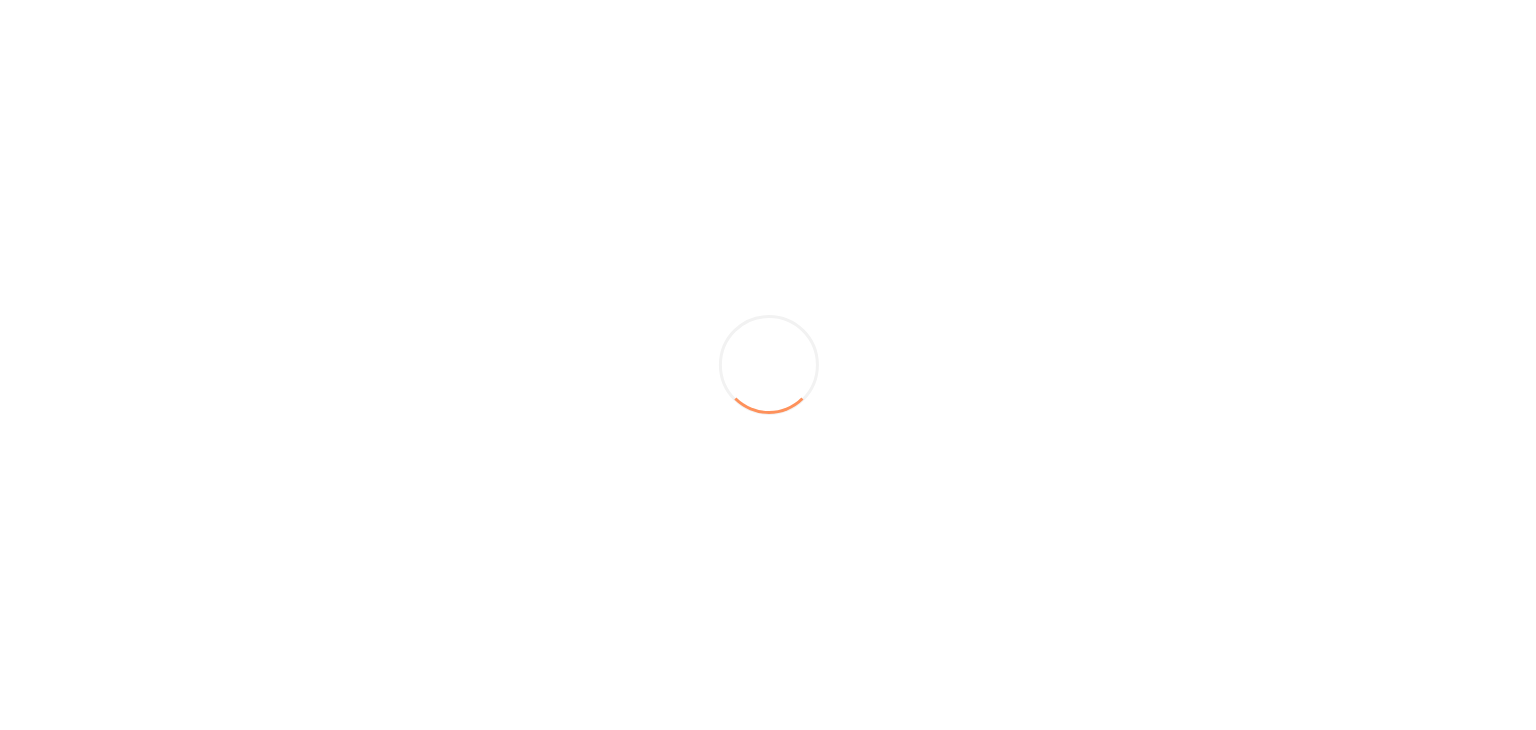 scroll, scrollTop: 0, scrollLeft: 0, axis: both 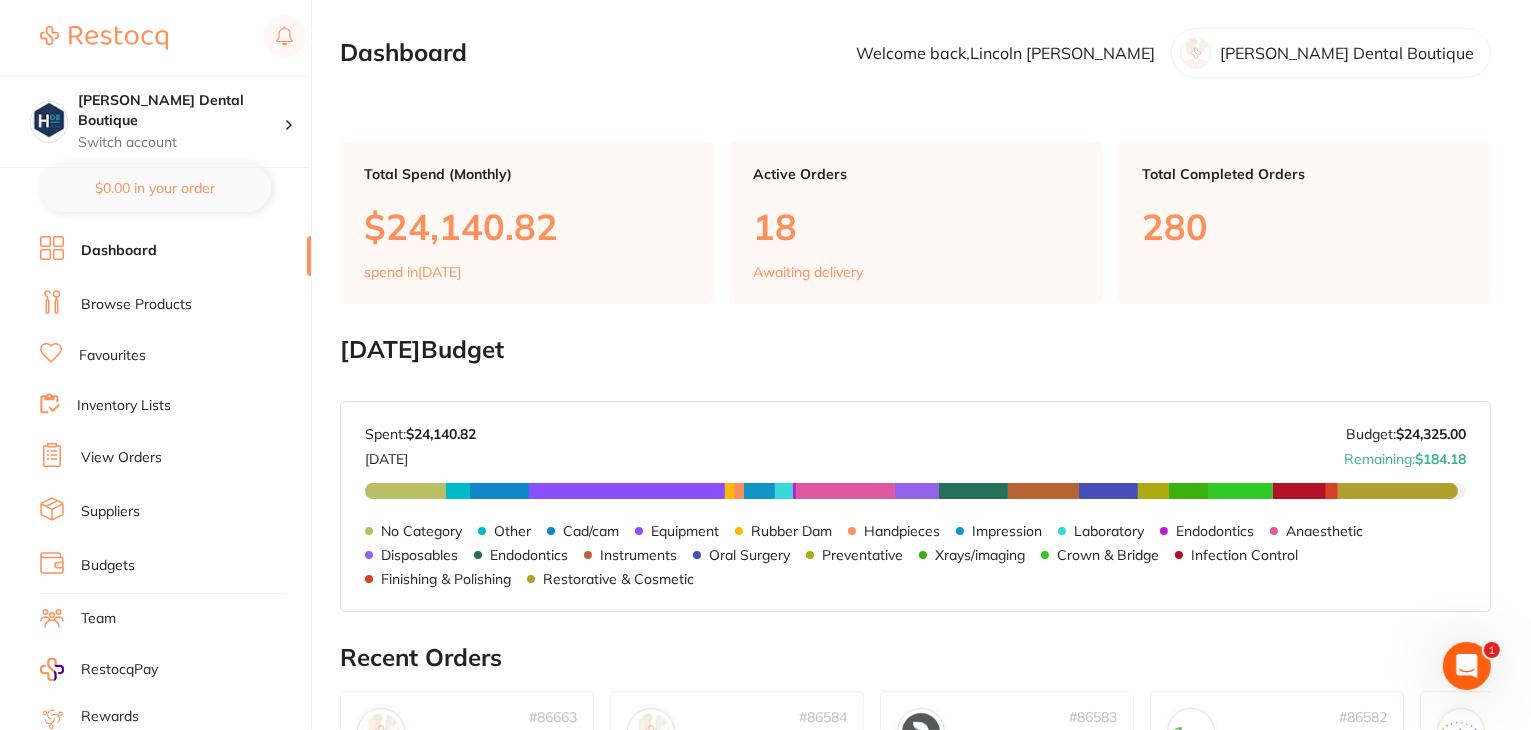 click on "Favourites" at bounding box center (175, 356) 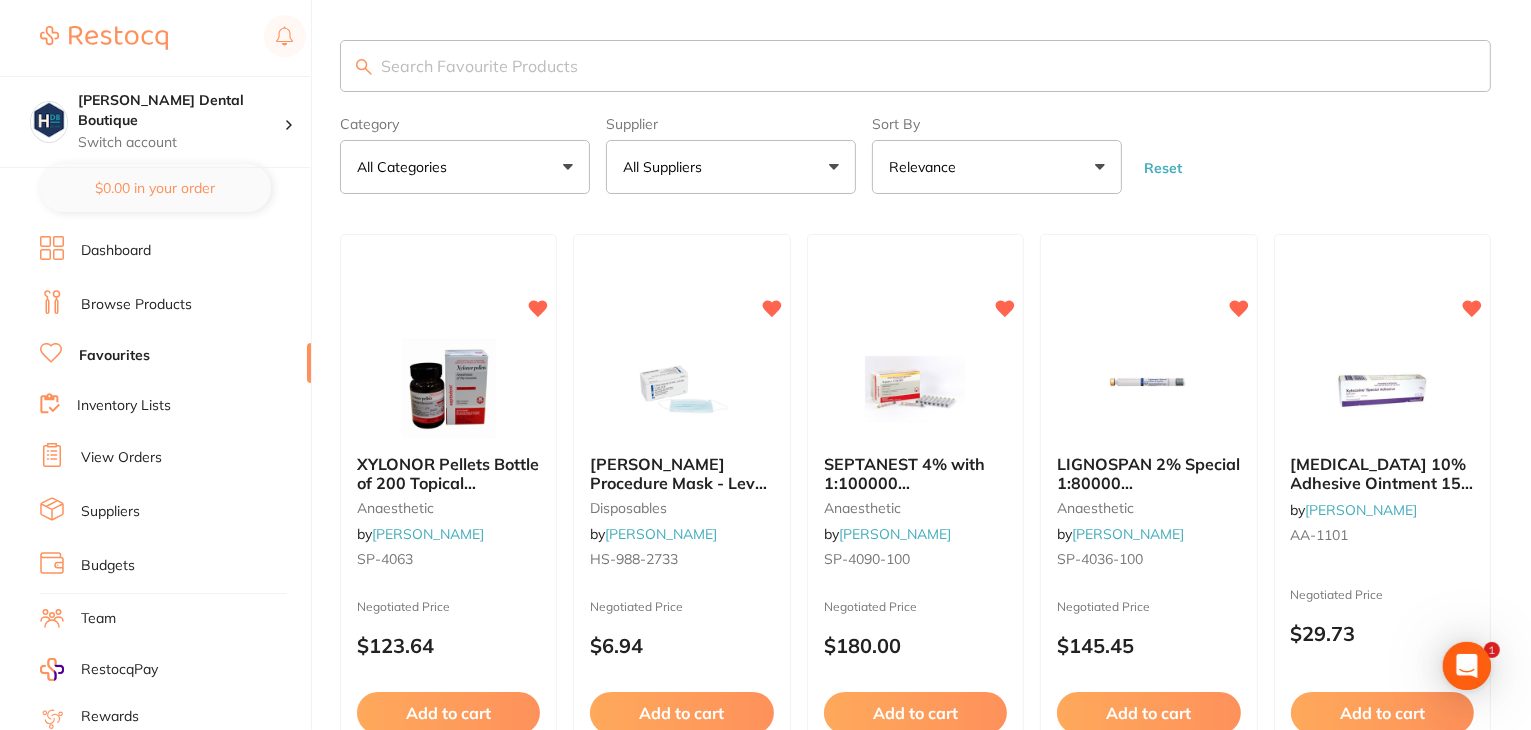 scroll, scrollTop: 0, scrollLeft: 0, axis: both 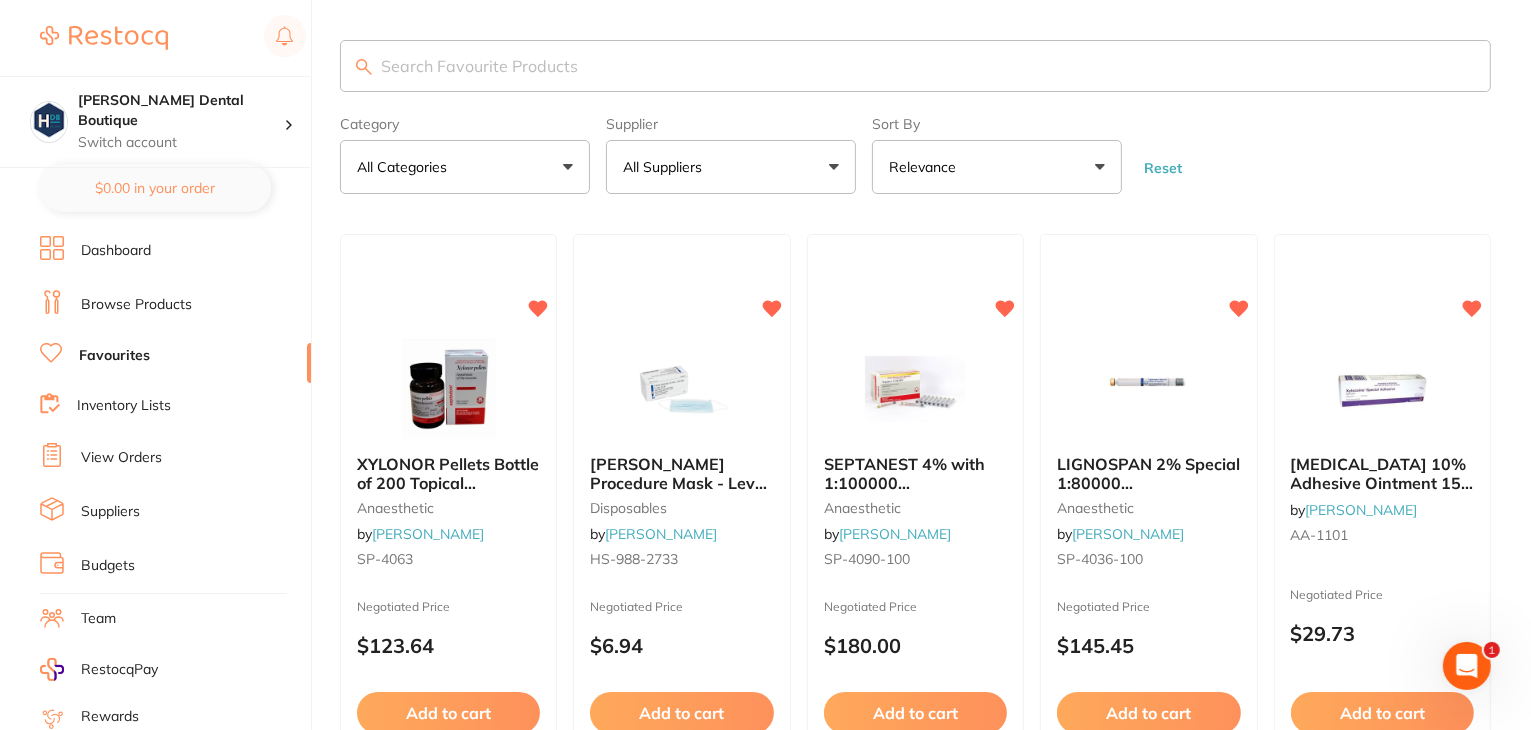 click on "All Suppliers" at bounding box center (731, 167) 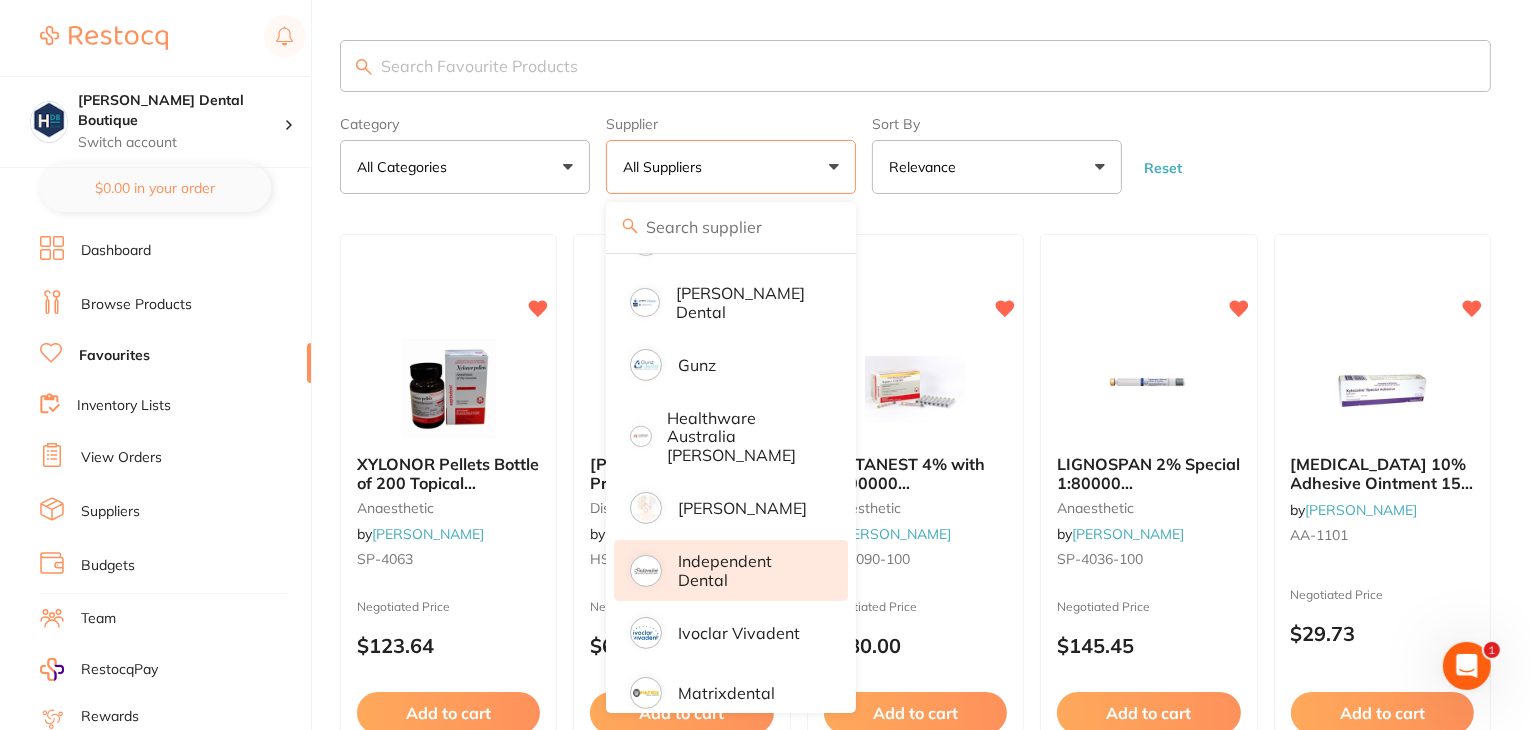 scroll, scrollTop: 595, scrollLeft: 0, axis: vertical 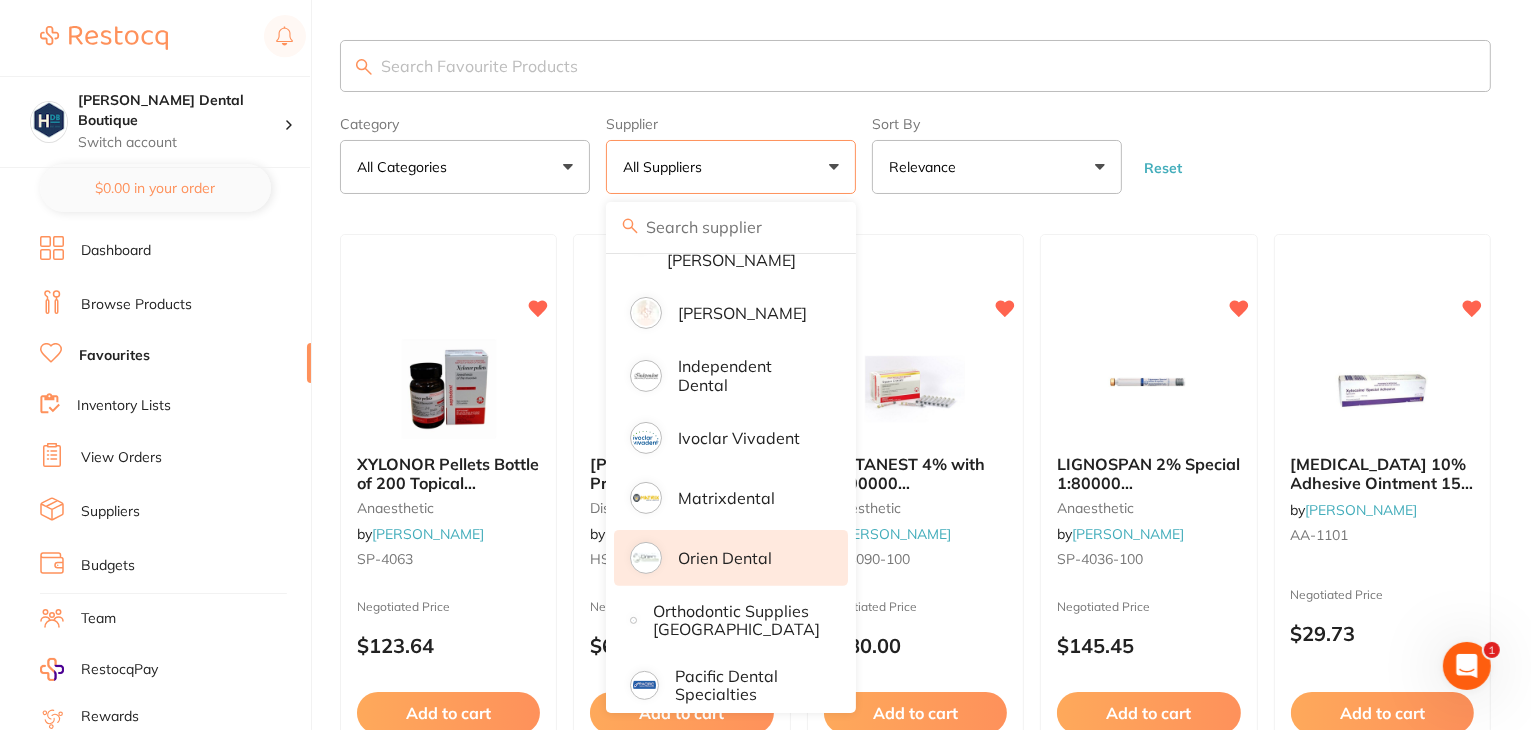 click on "Orien dental" at bounding box center [725, 558] 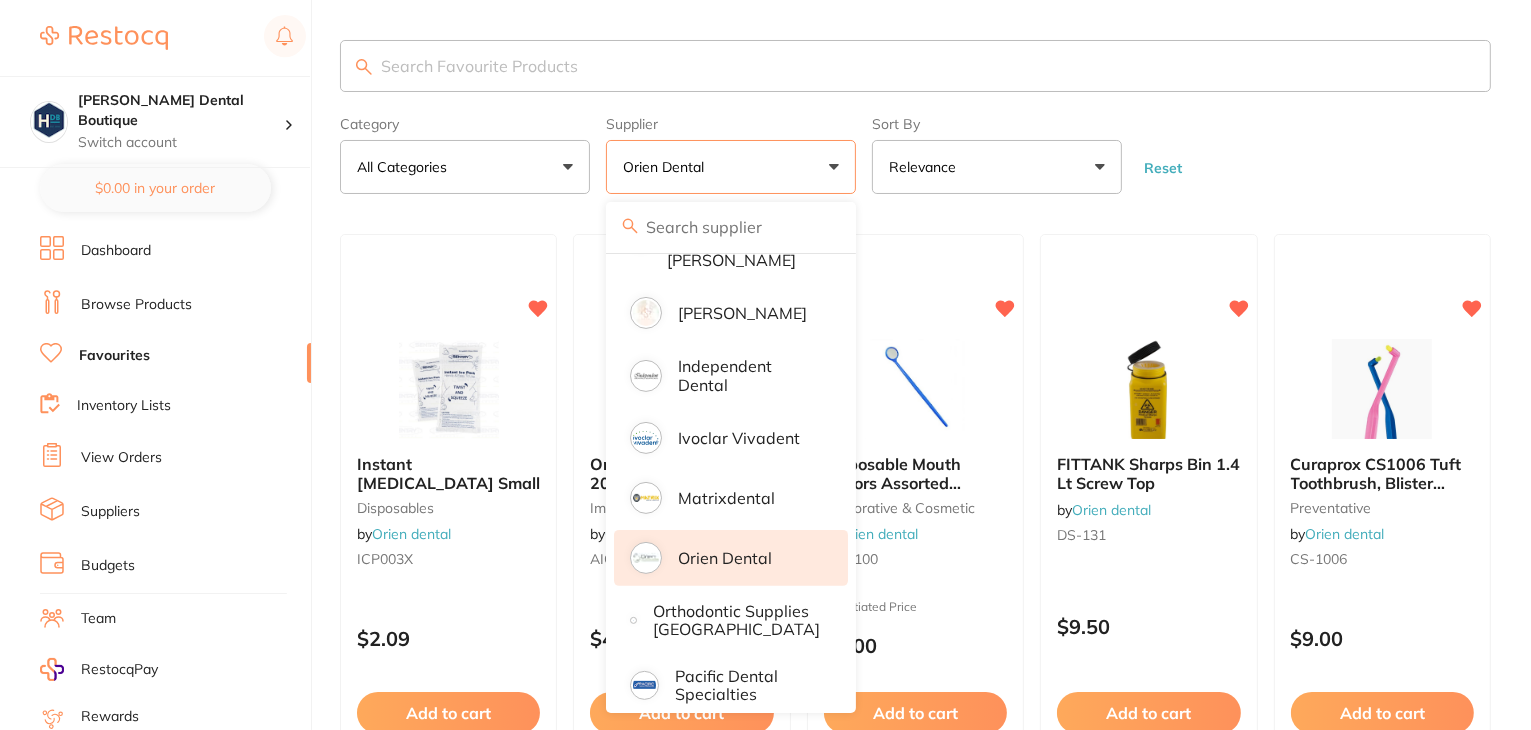 click at bounding box center (915, 66) 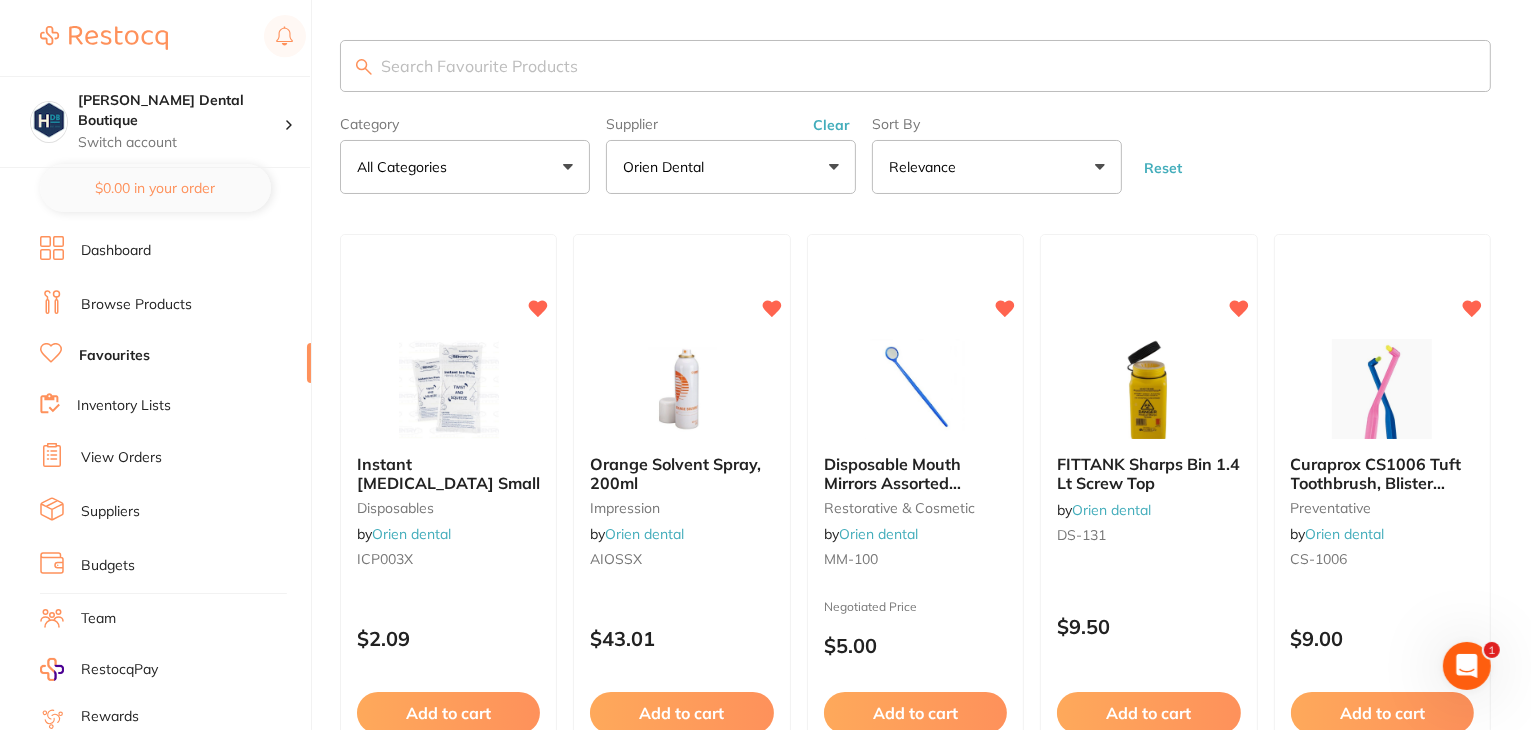 scroll, scrollTop: 0, scrollLeft: 0, axis: both 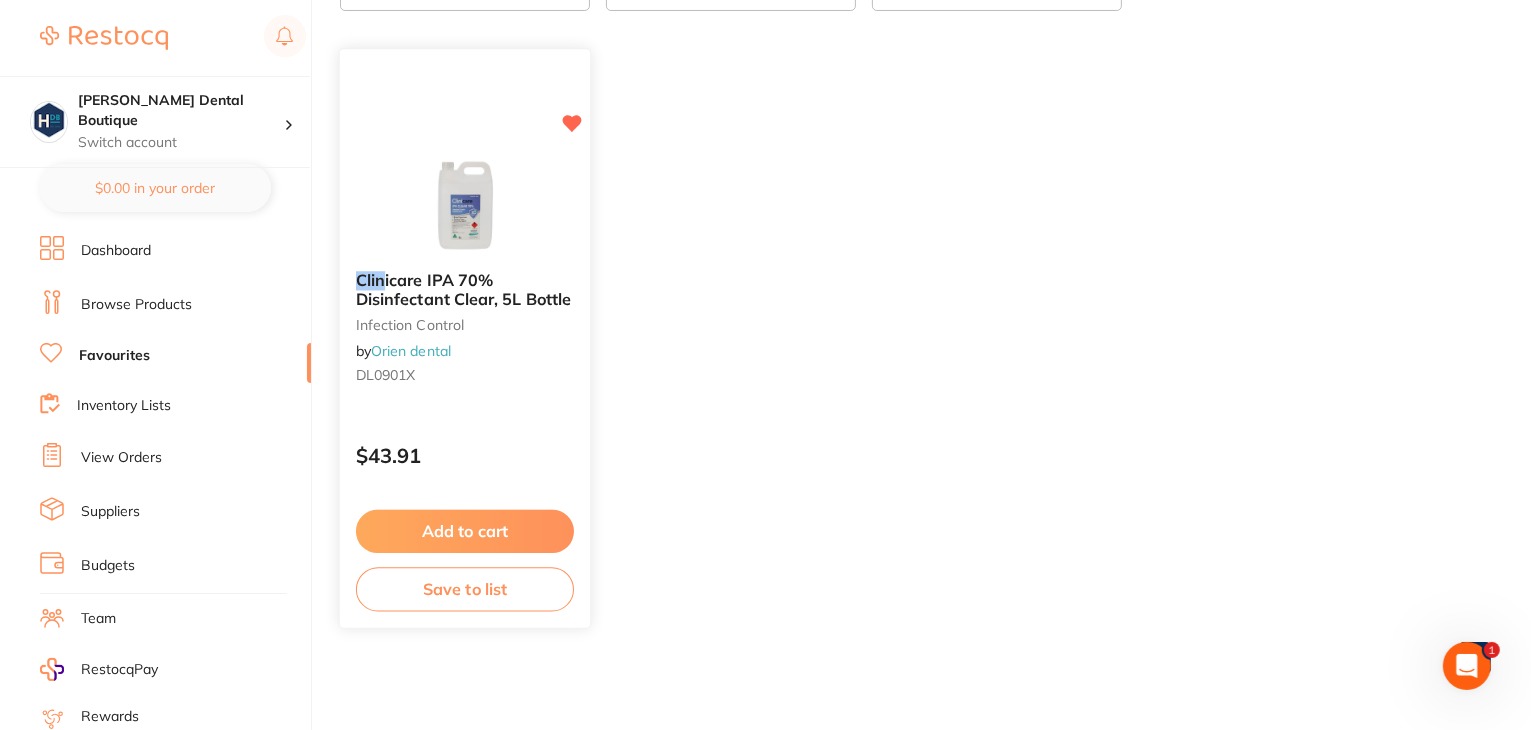 type on "clin" 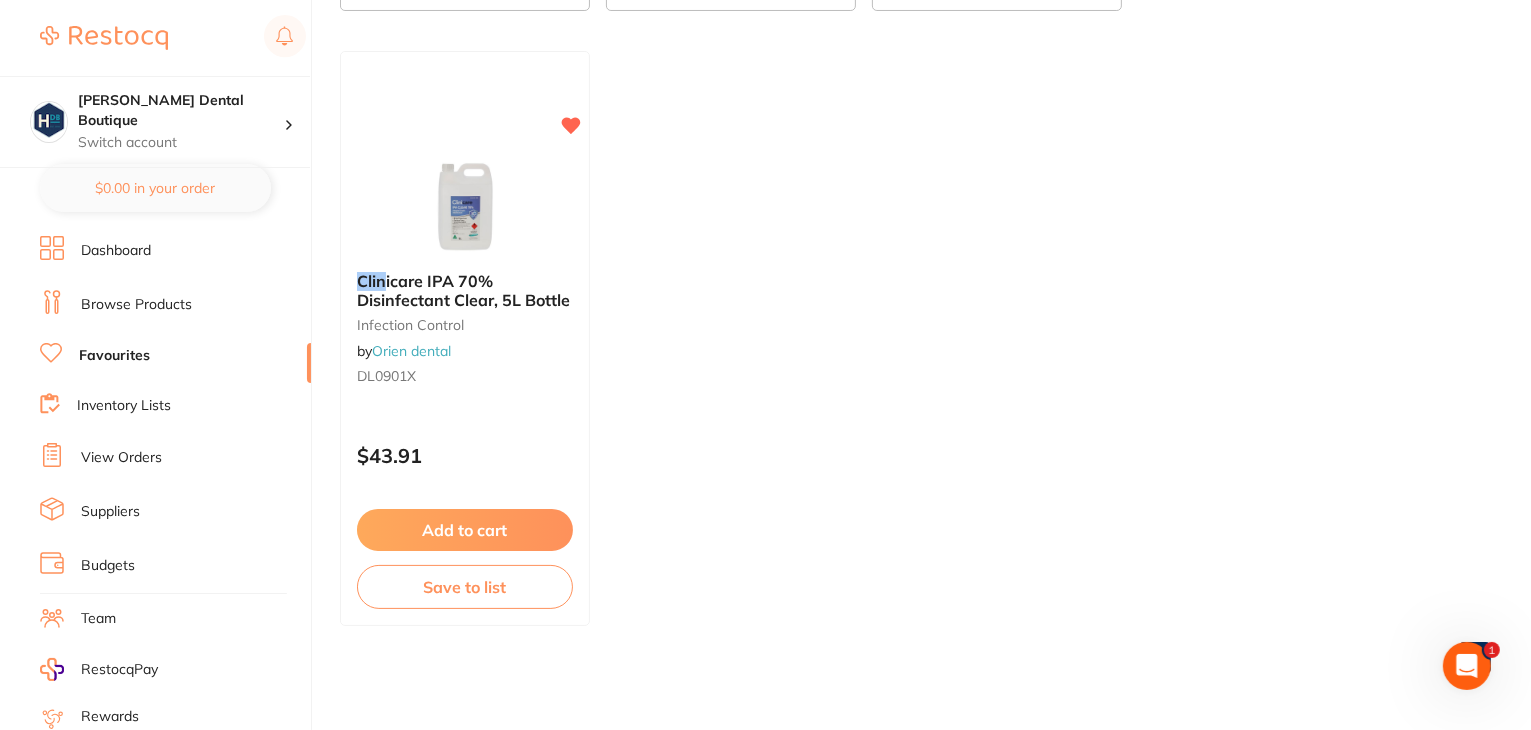 scroll, scrollTop: 0, scrollLeft: 0, axis: both 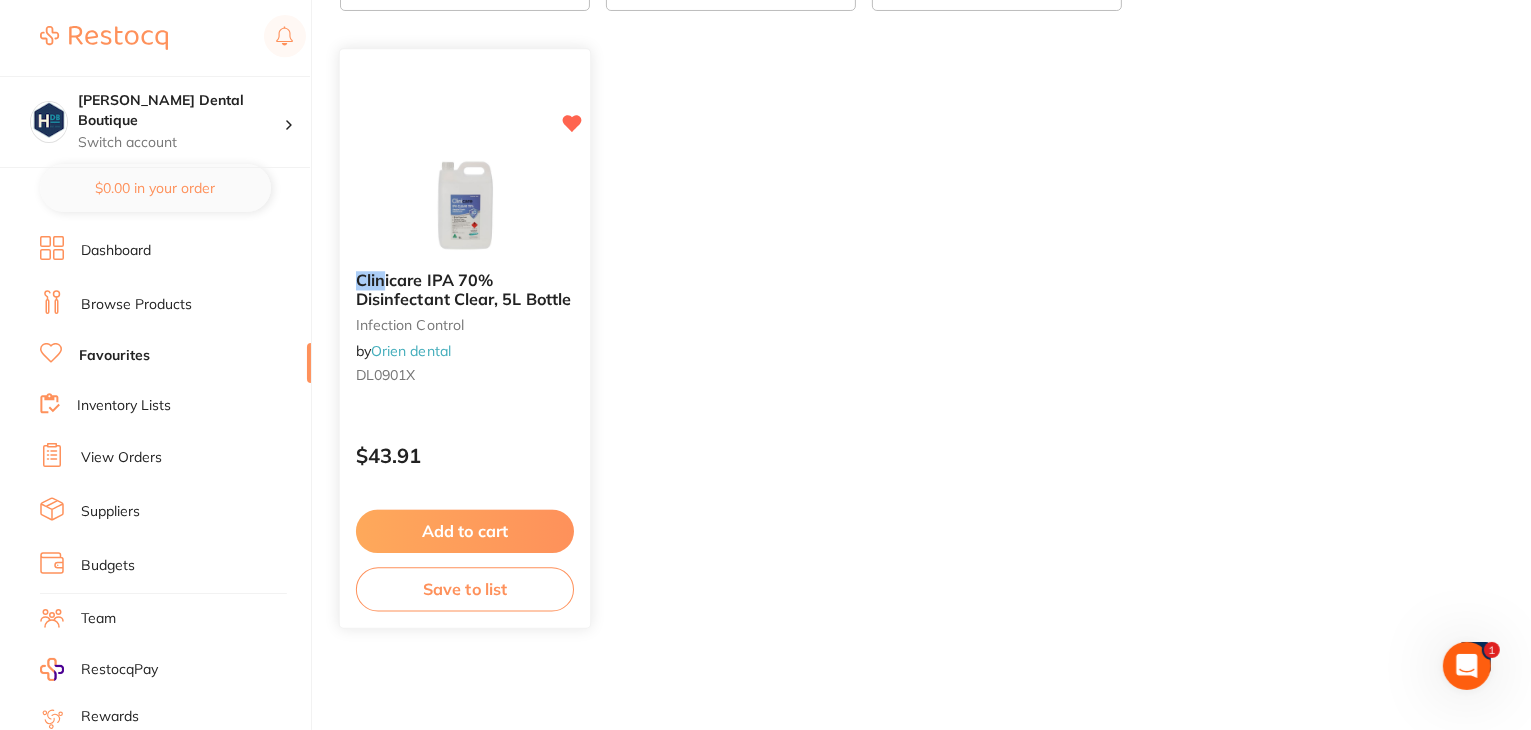click on "Add to cart" at bounding box center (465, 531) 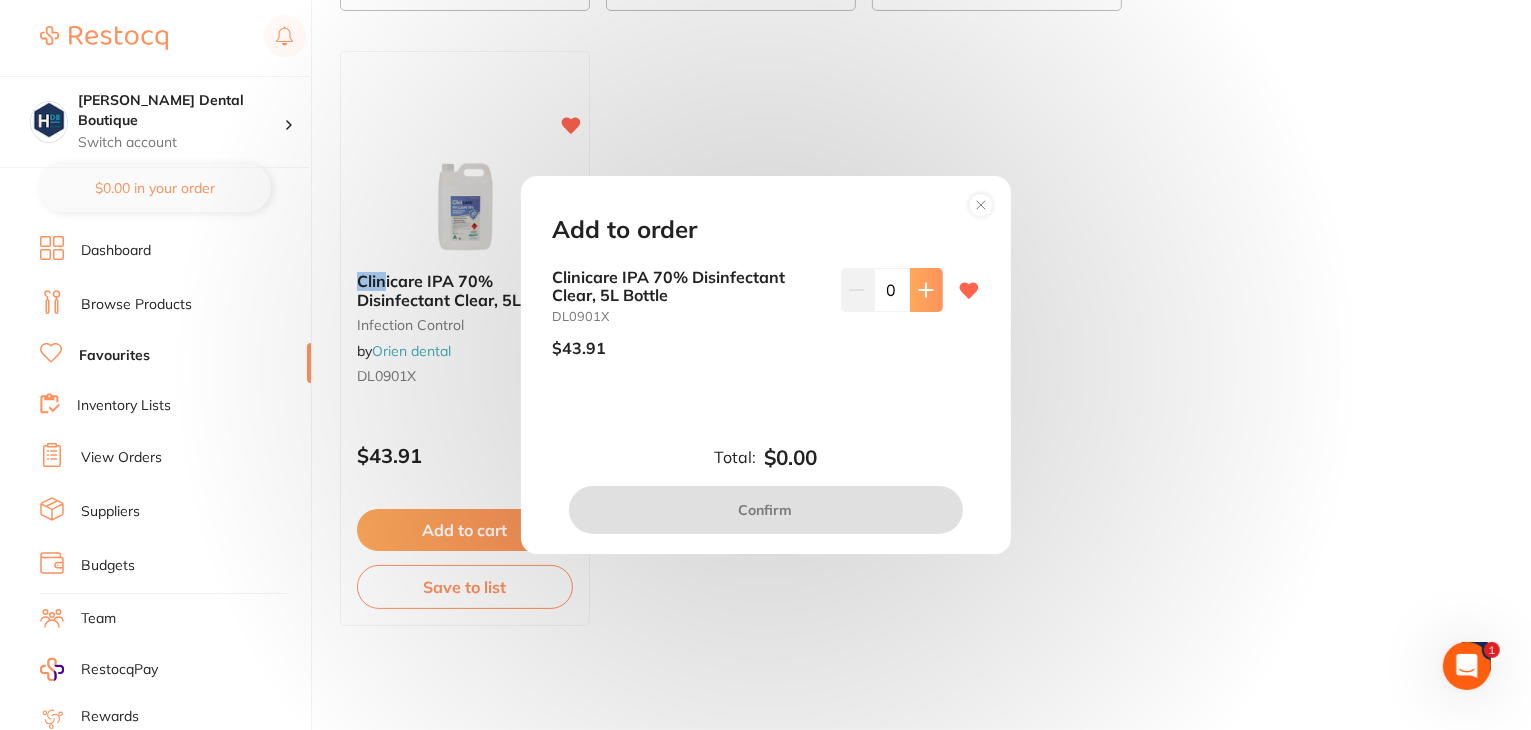 scroll, scrollTop: 0, scrollLeft: 0, axis: both 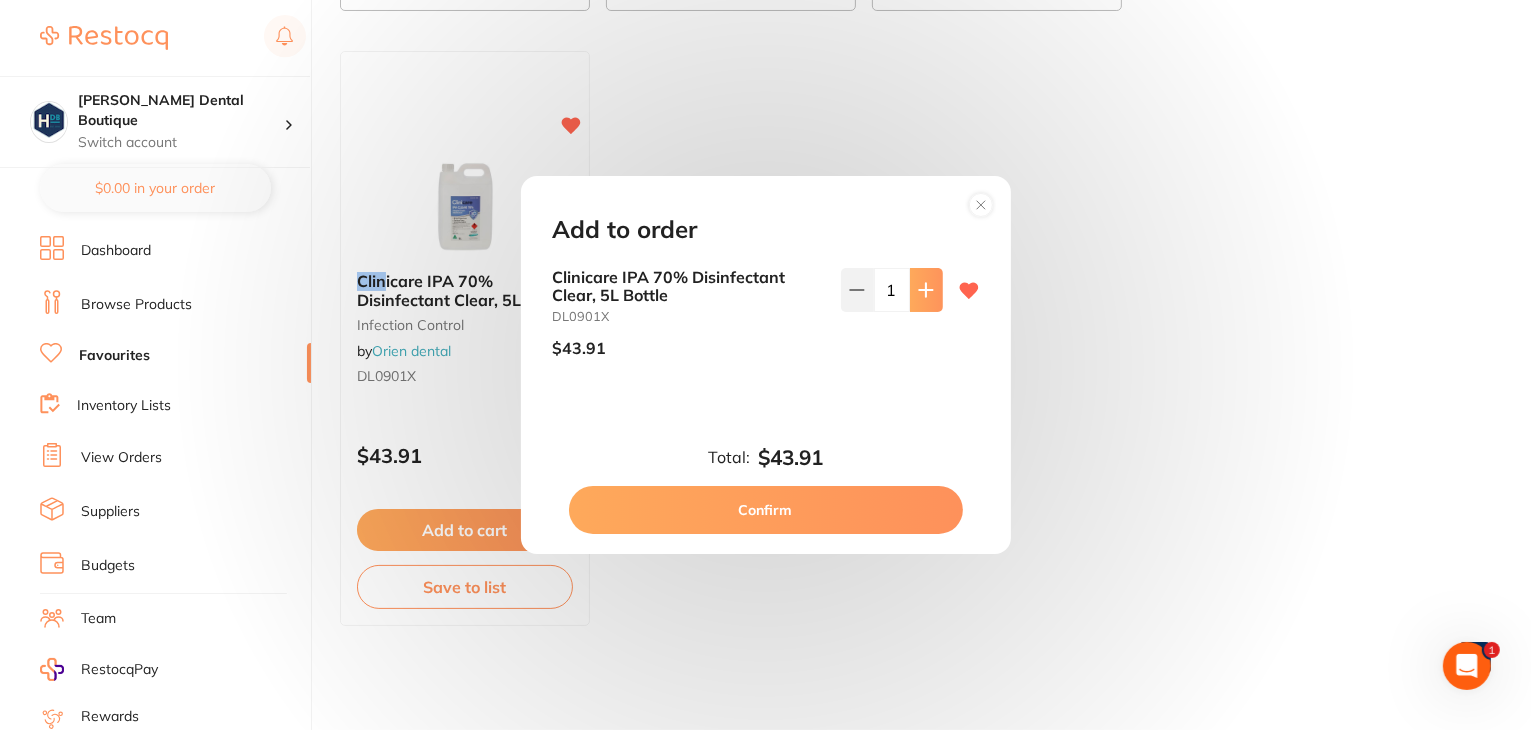 click 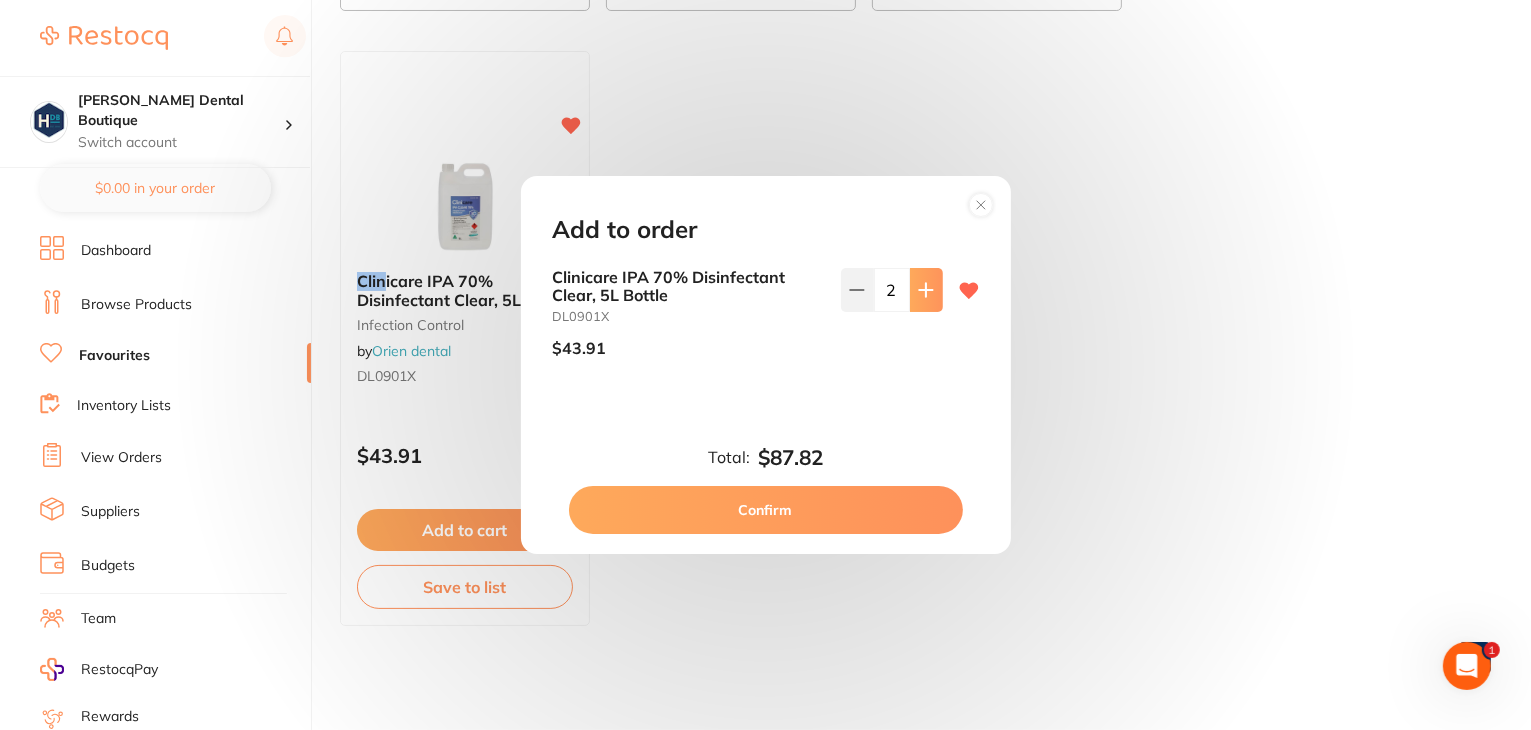 click 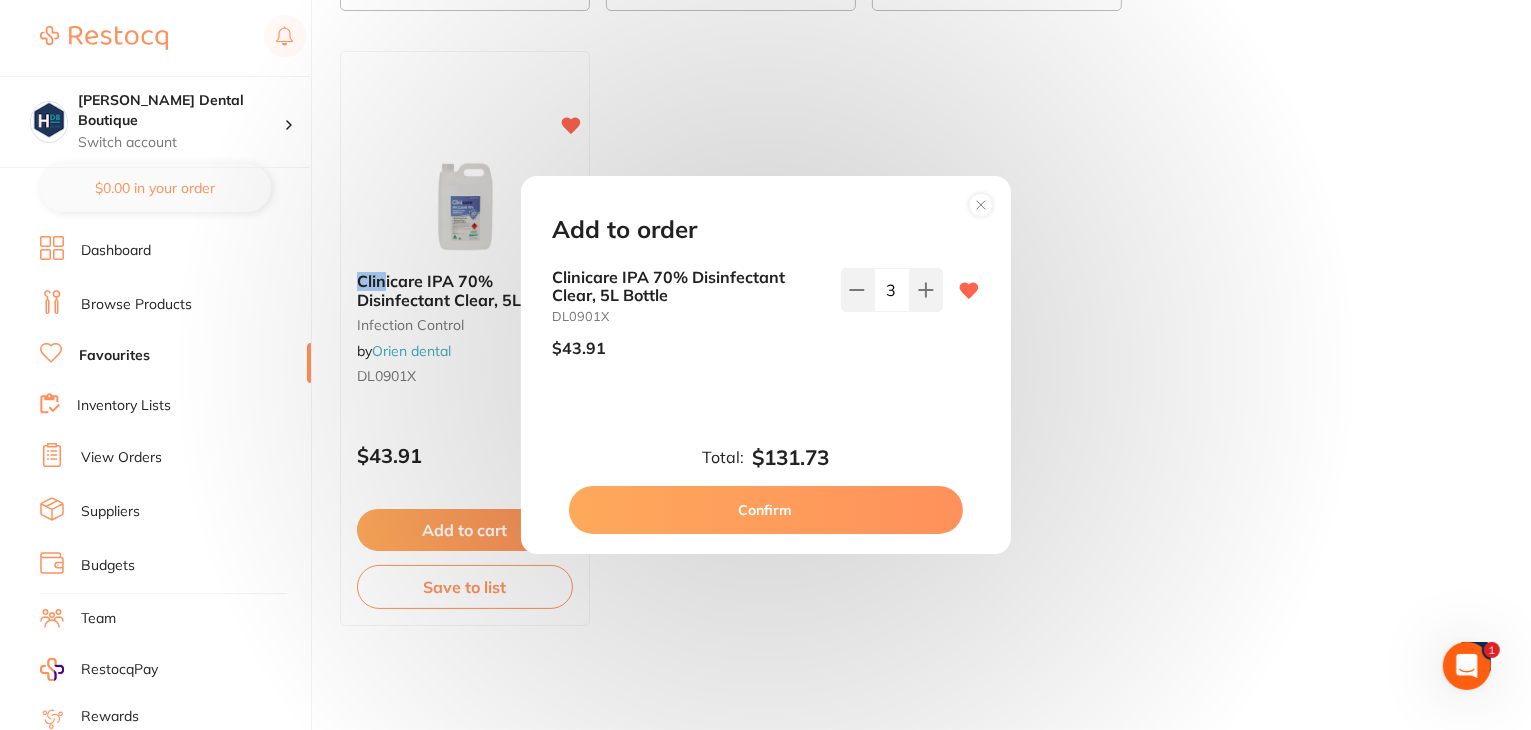 click on "Confirm" at bounding box center (766, 510) 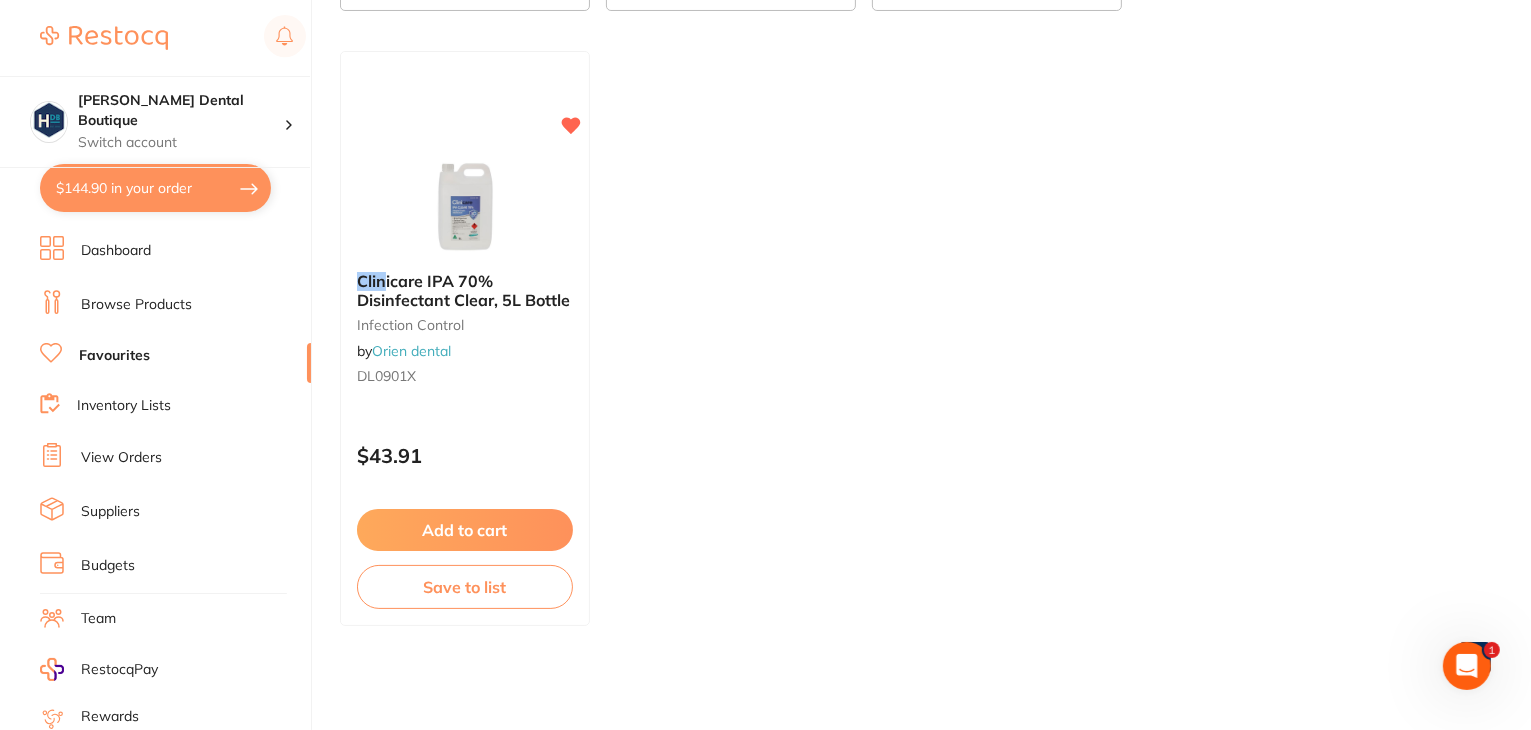 scroll, scrollTop: 0, scrollLeft: 0, axis: both 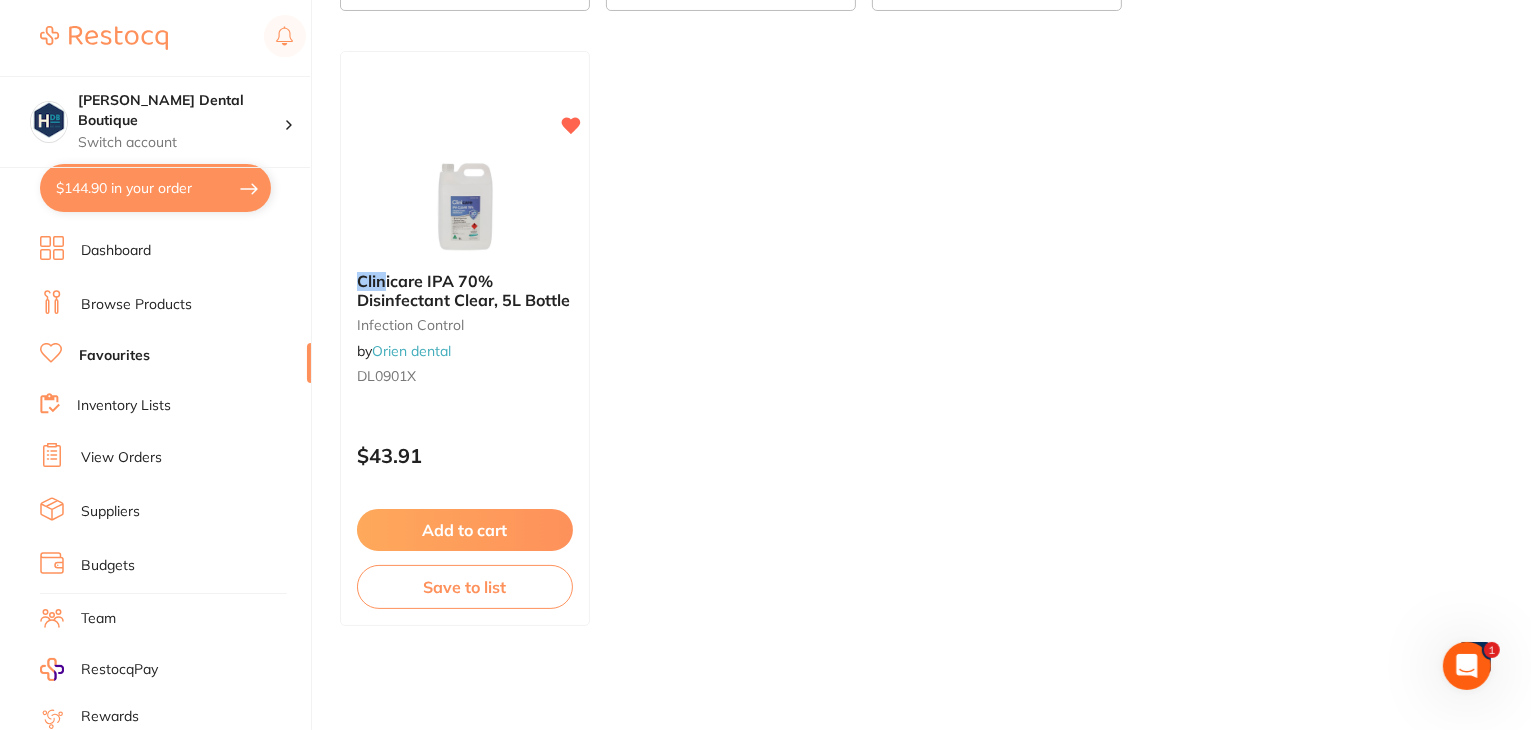 click on "View Orders" at bounding box center [121, 458] 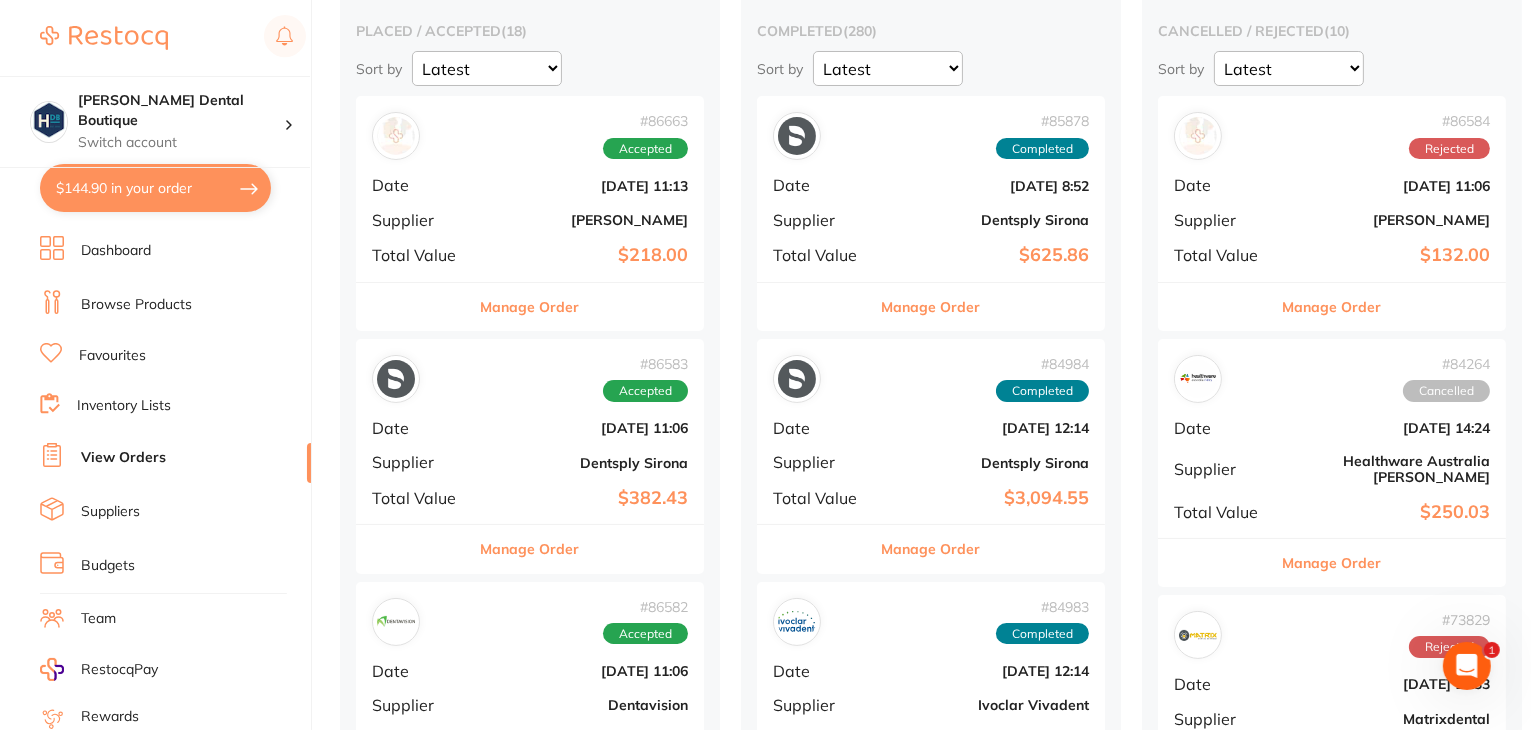 scroll, scrollTop: 0, scrollLeft: 0, axis: both 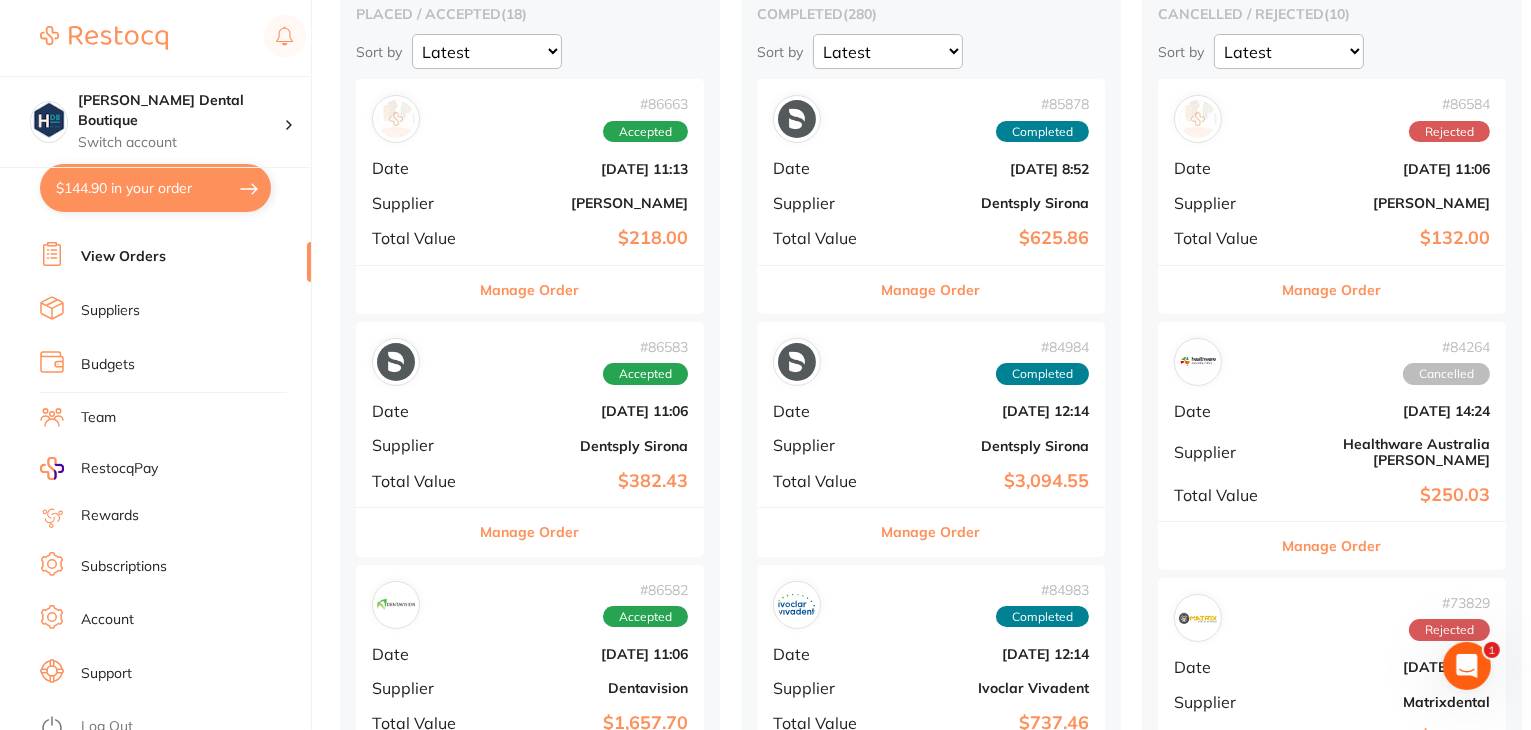 click on "Log Out" at bounding box center [107, 727] 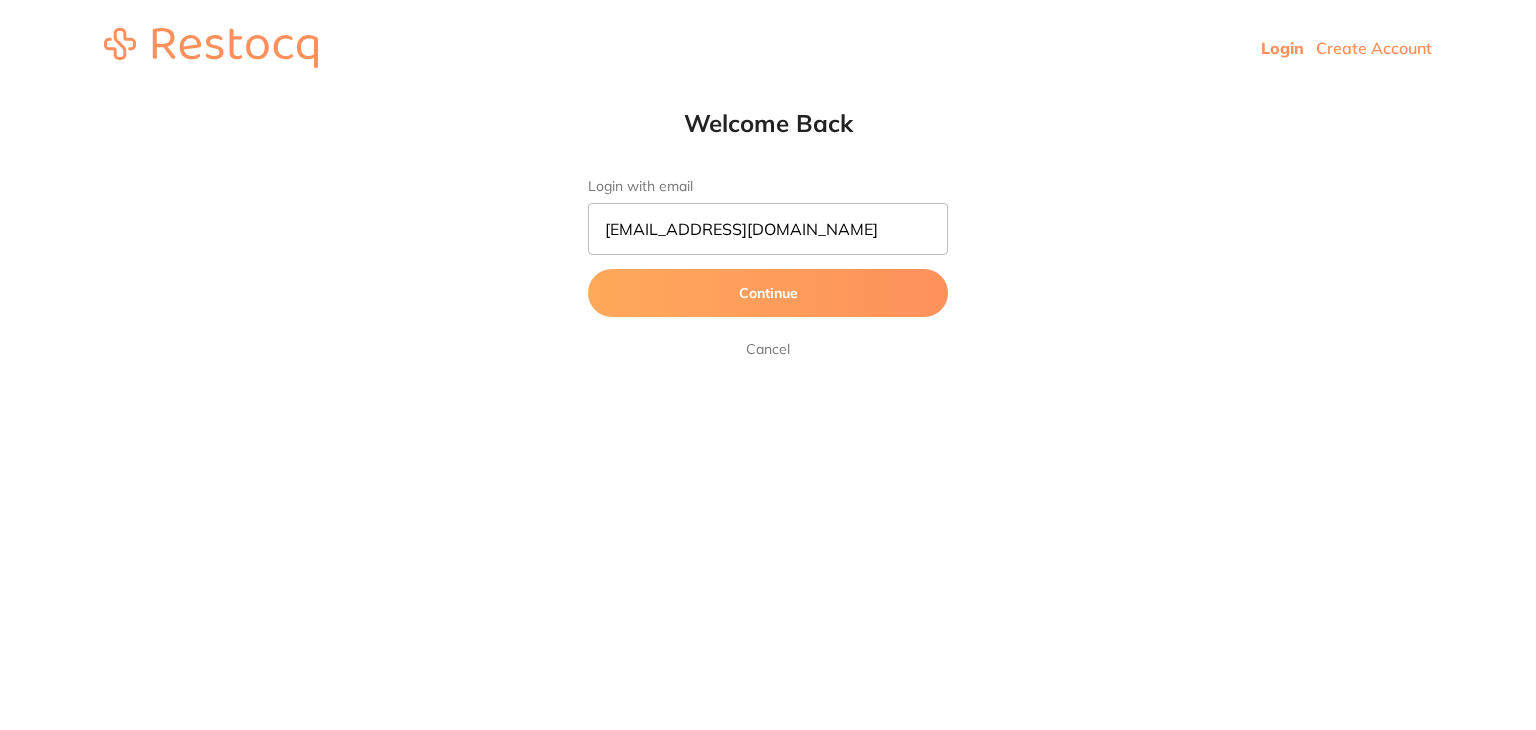 scroll, scrollTop: 0, scrollLeft: 0, axis: both 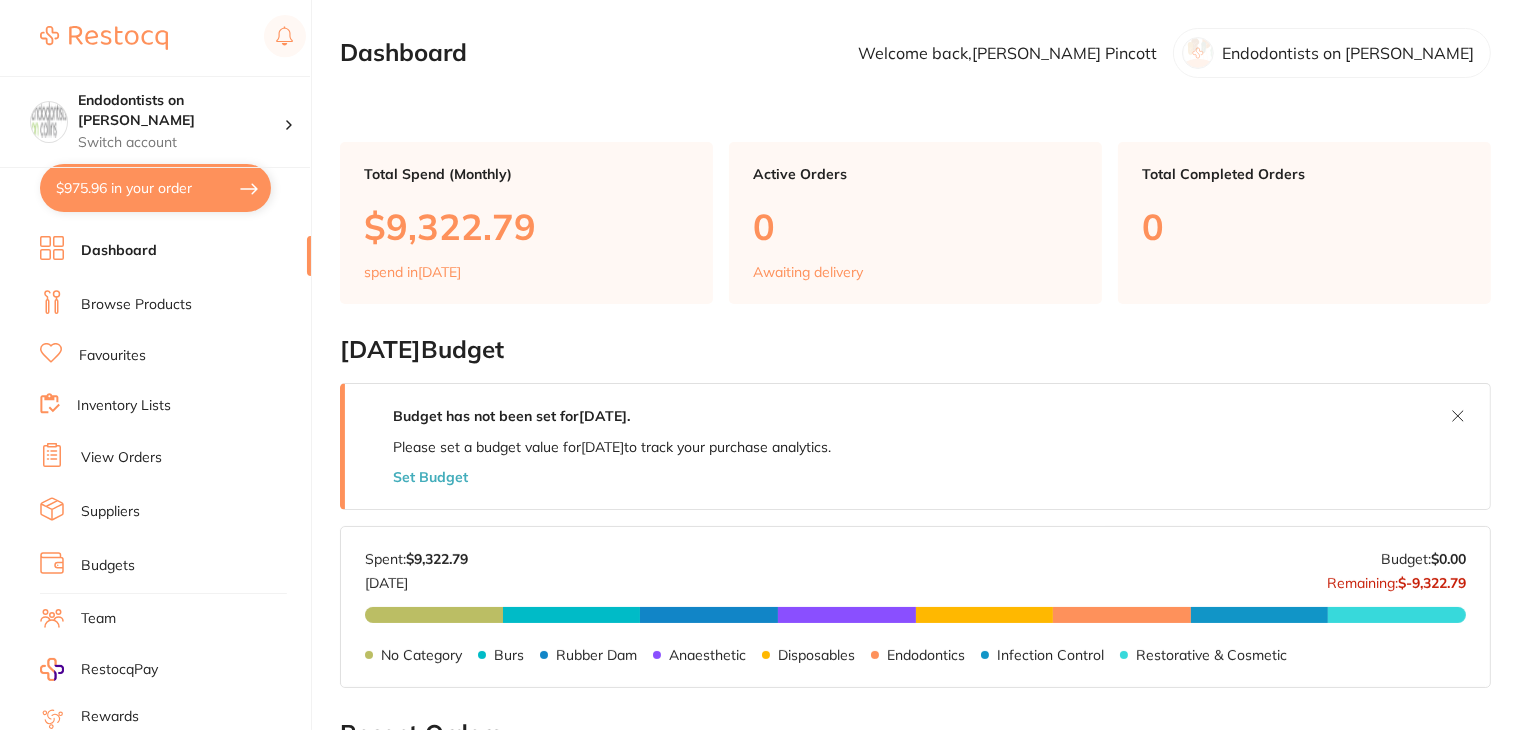 click on "$975.96   in your order" at bounding box center [155, 188] 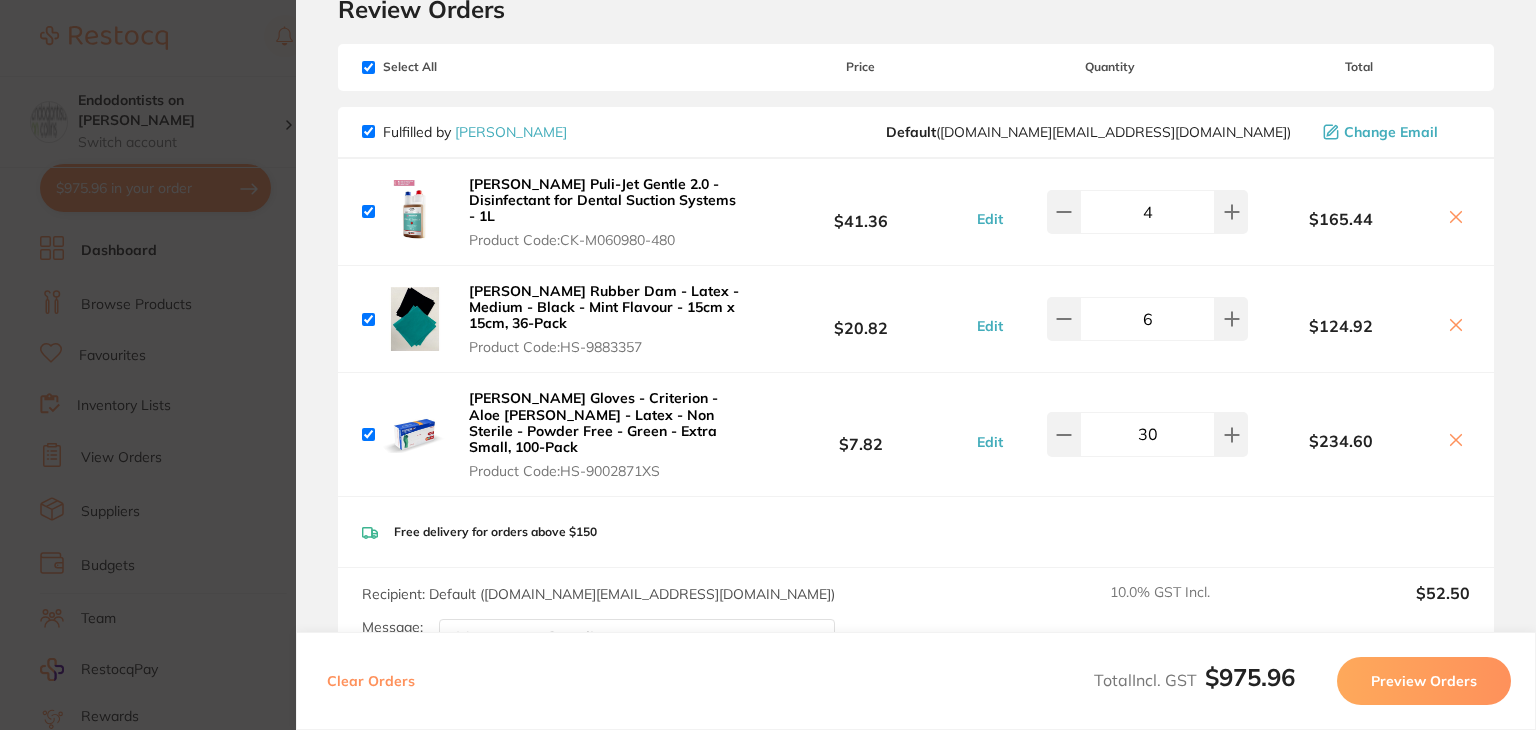 scroll, scrollTop: 0, scrollLeft: 0, axis: both 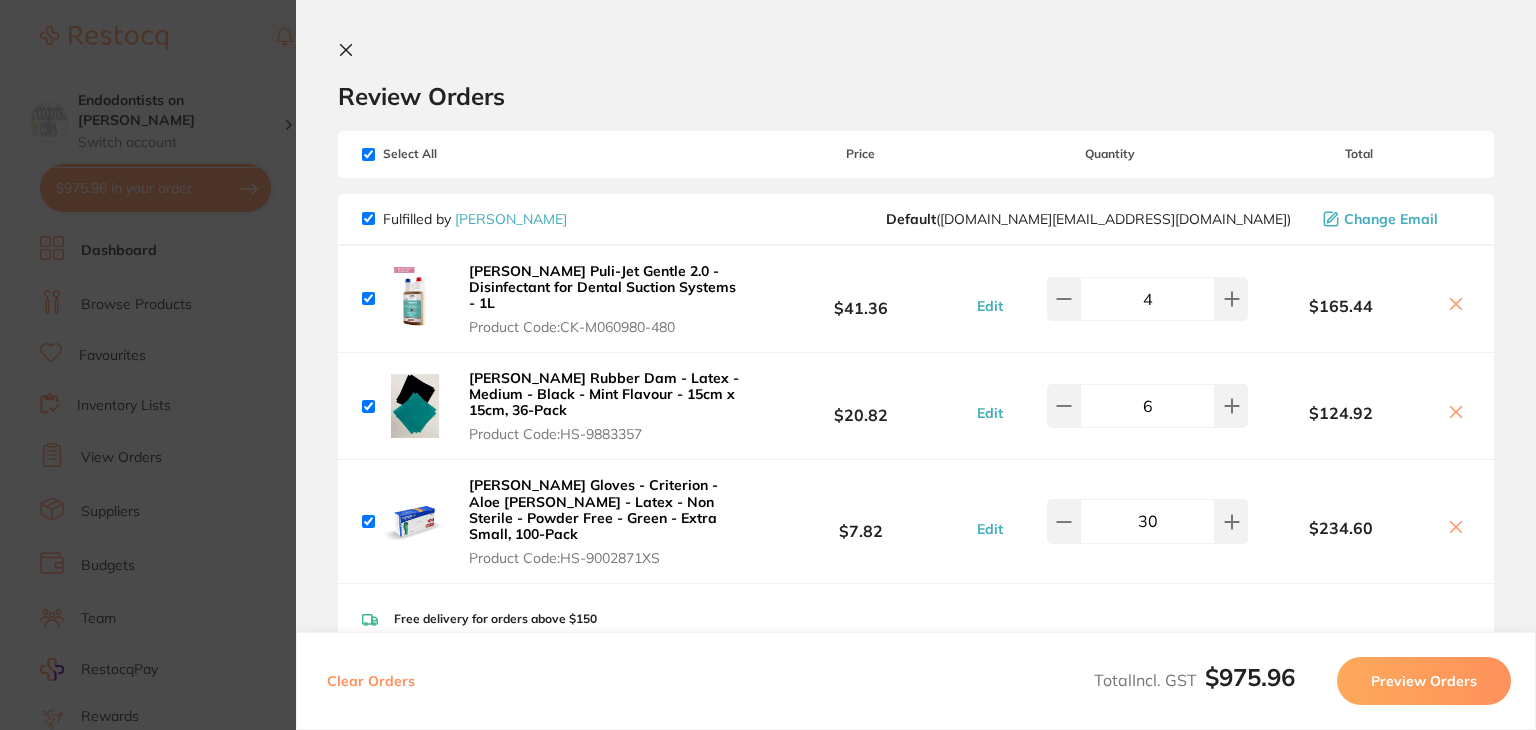 click 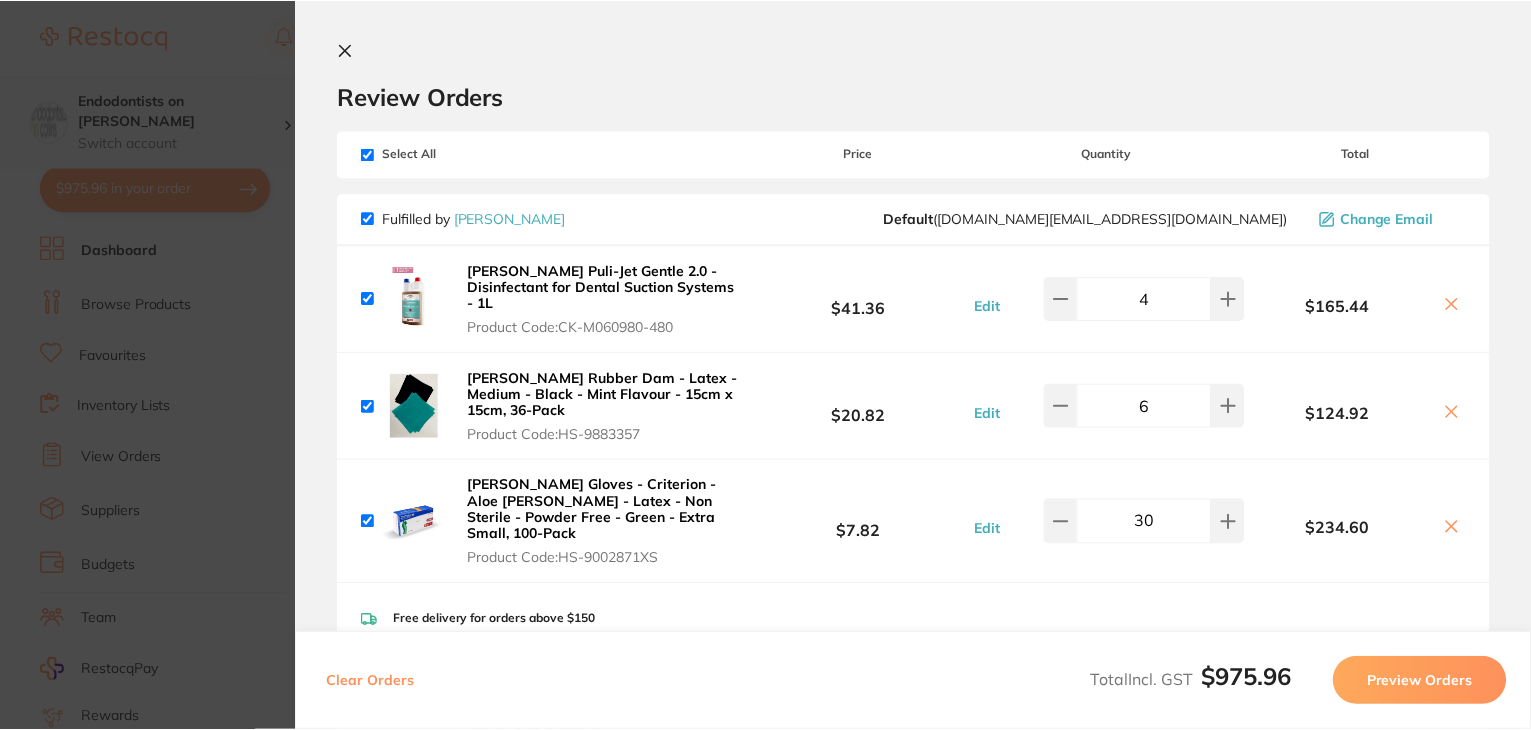 scroll, scrollTop: 200, scrollLeft: 0, axis: vertical 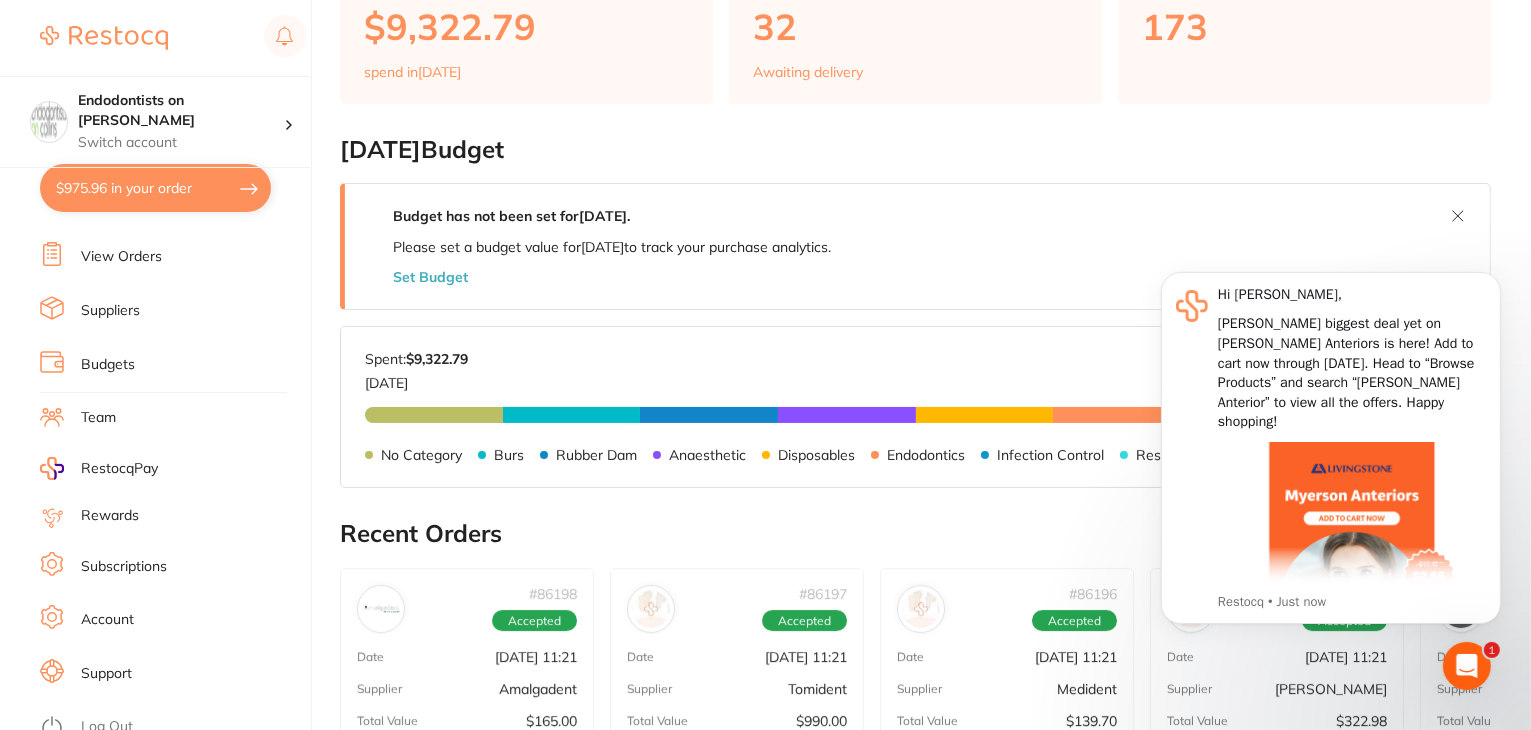 click on "Log Out" at bounding box center [107, 727] 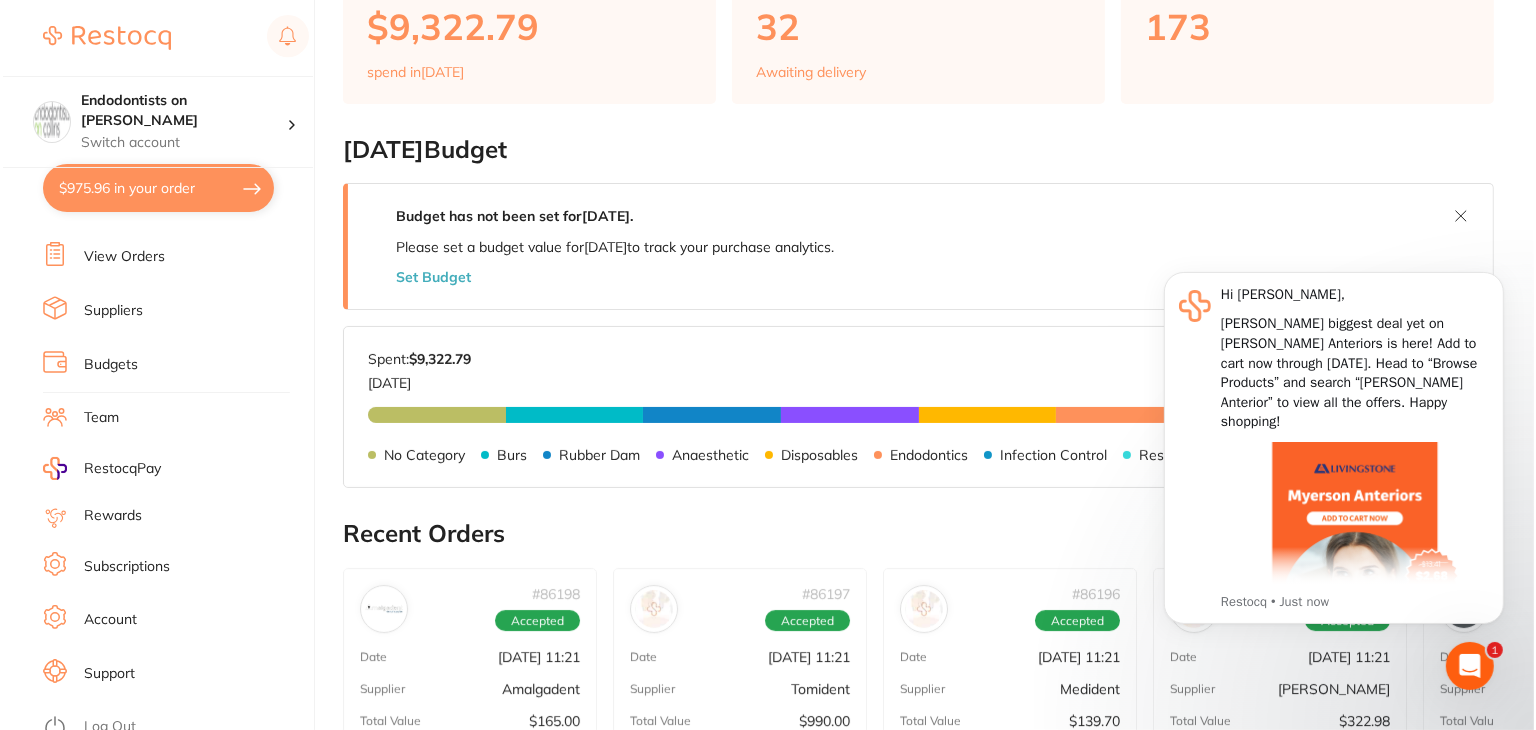 scroll, scrollTop: 0, scrollLeft: 0, axis: both 